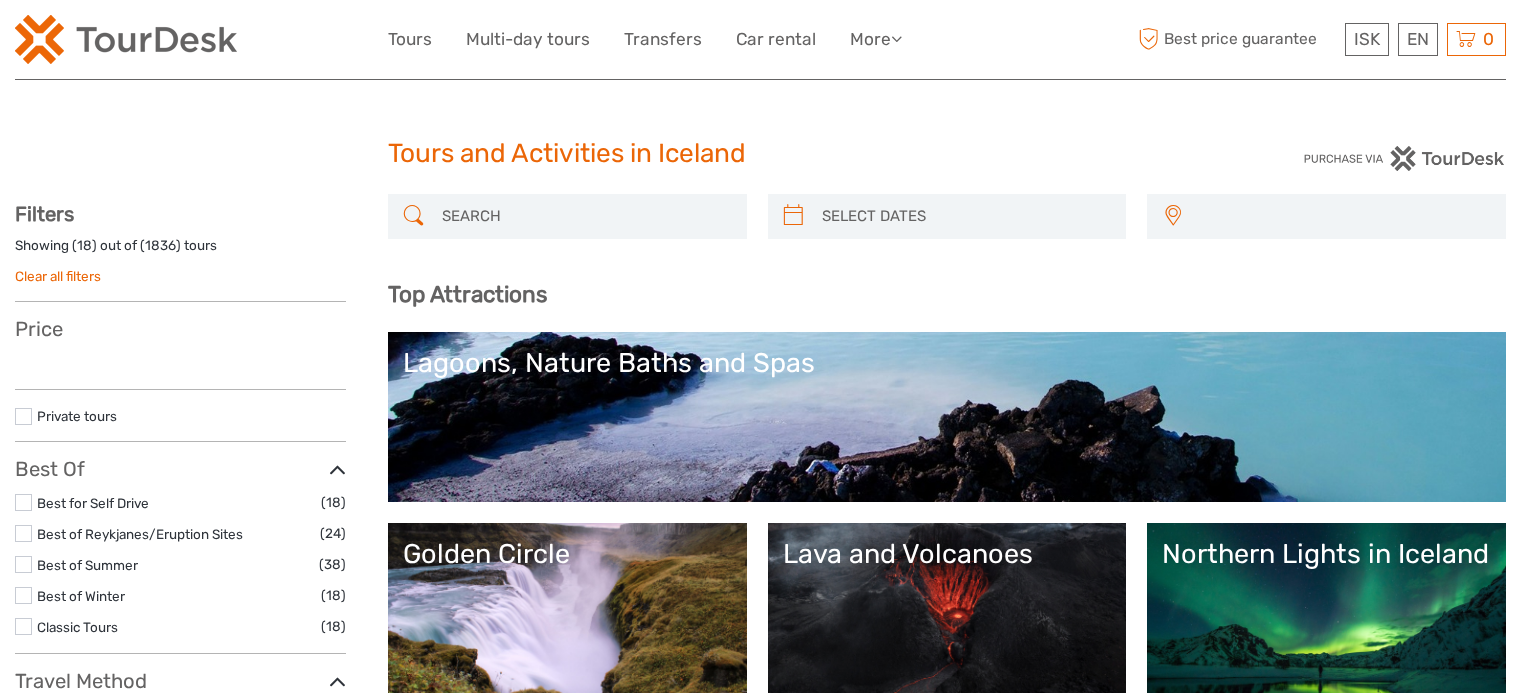 select 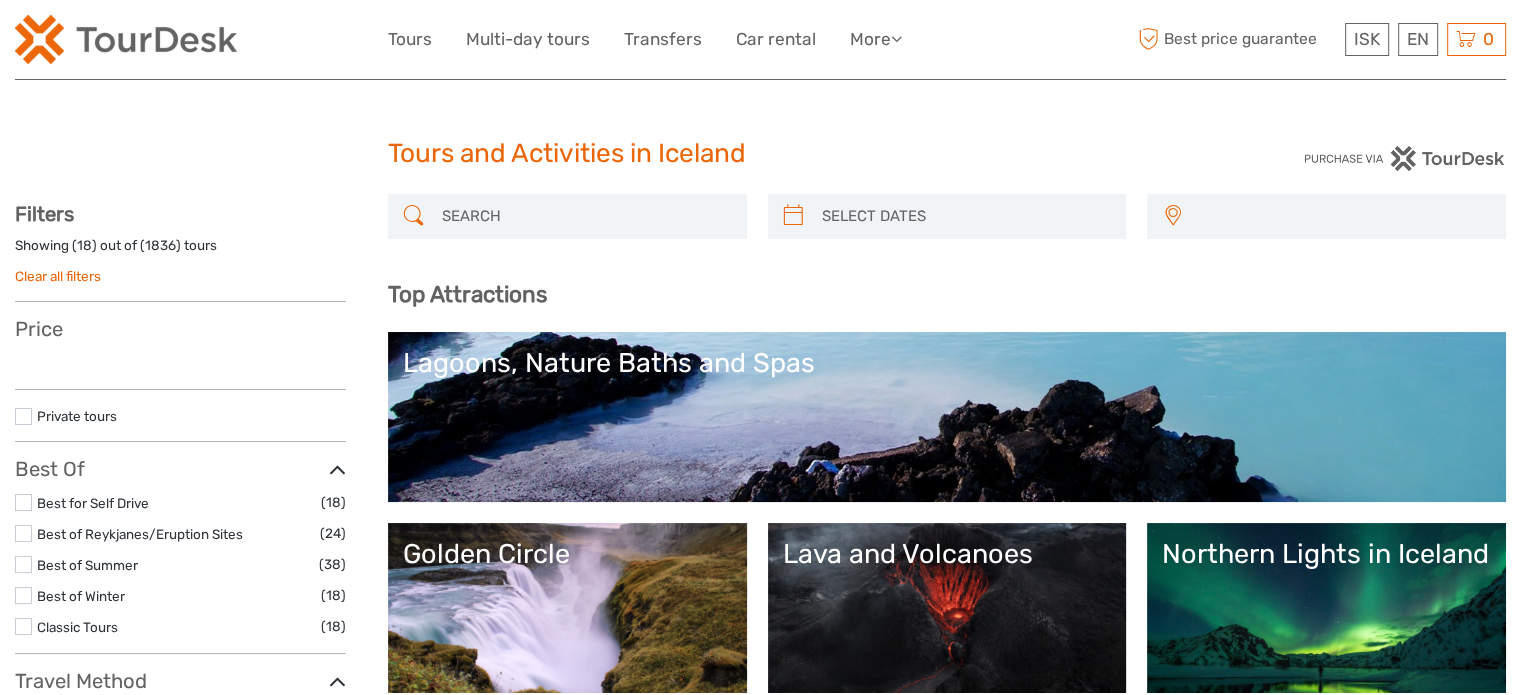 scroll, scrollTop: 0, scrollLeft: 0, axis: both 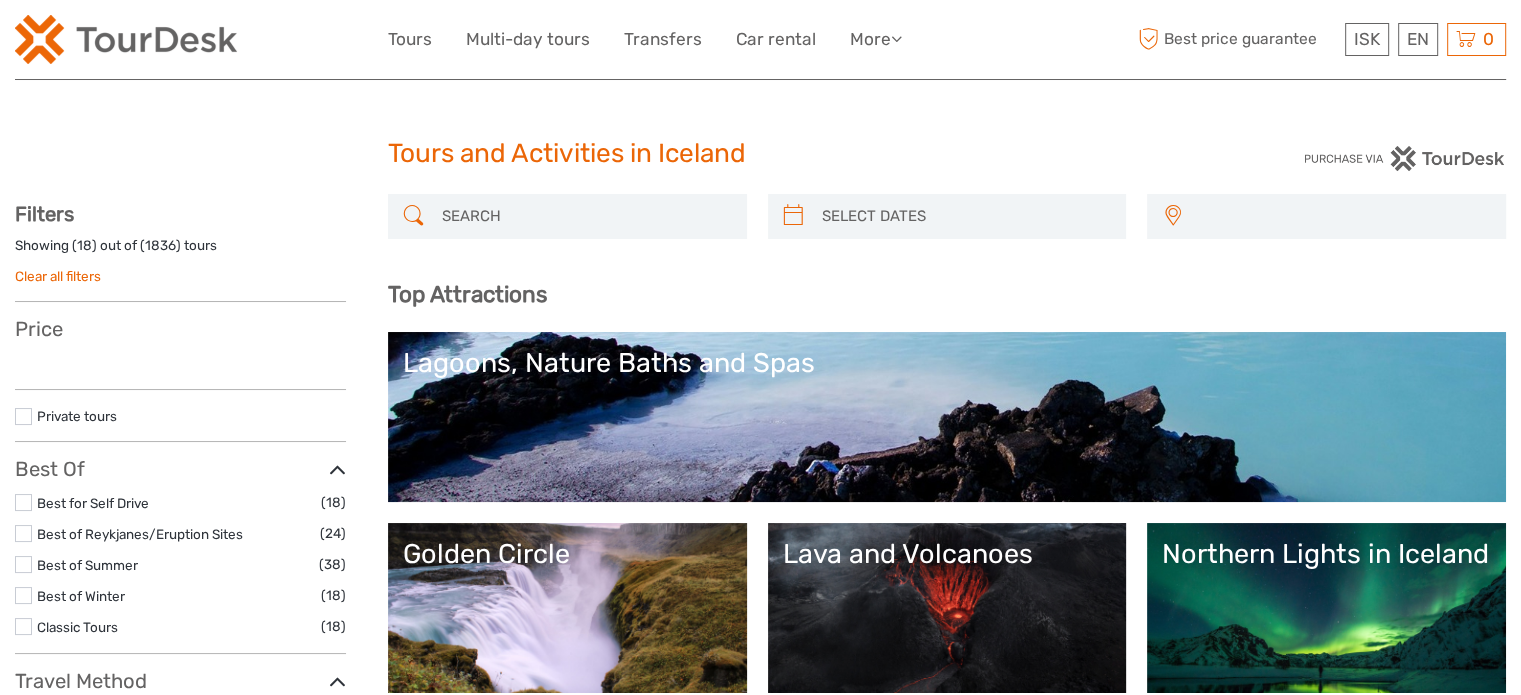 select 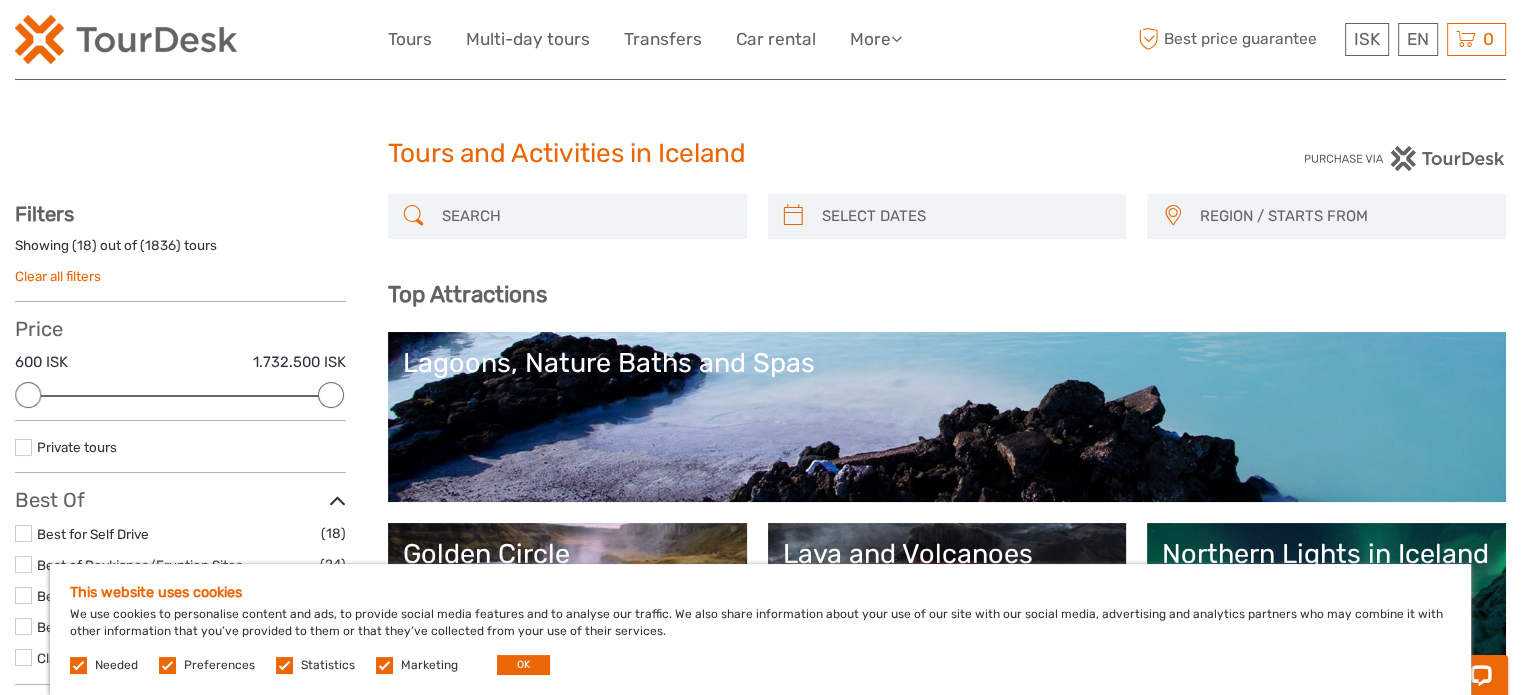 scroll, scrollTop: 0, scrollLeft: 0, axis: both 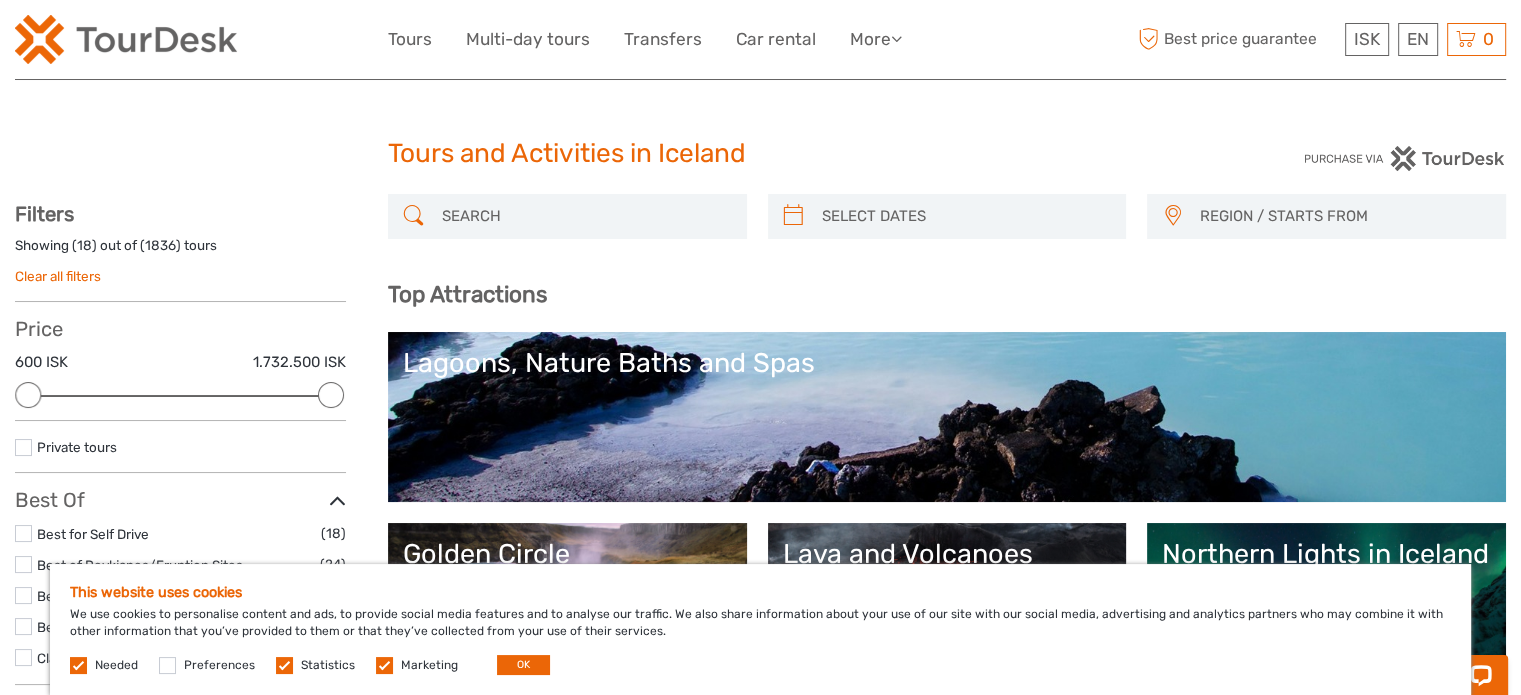 click at bounding box center (284, 665) 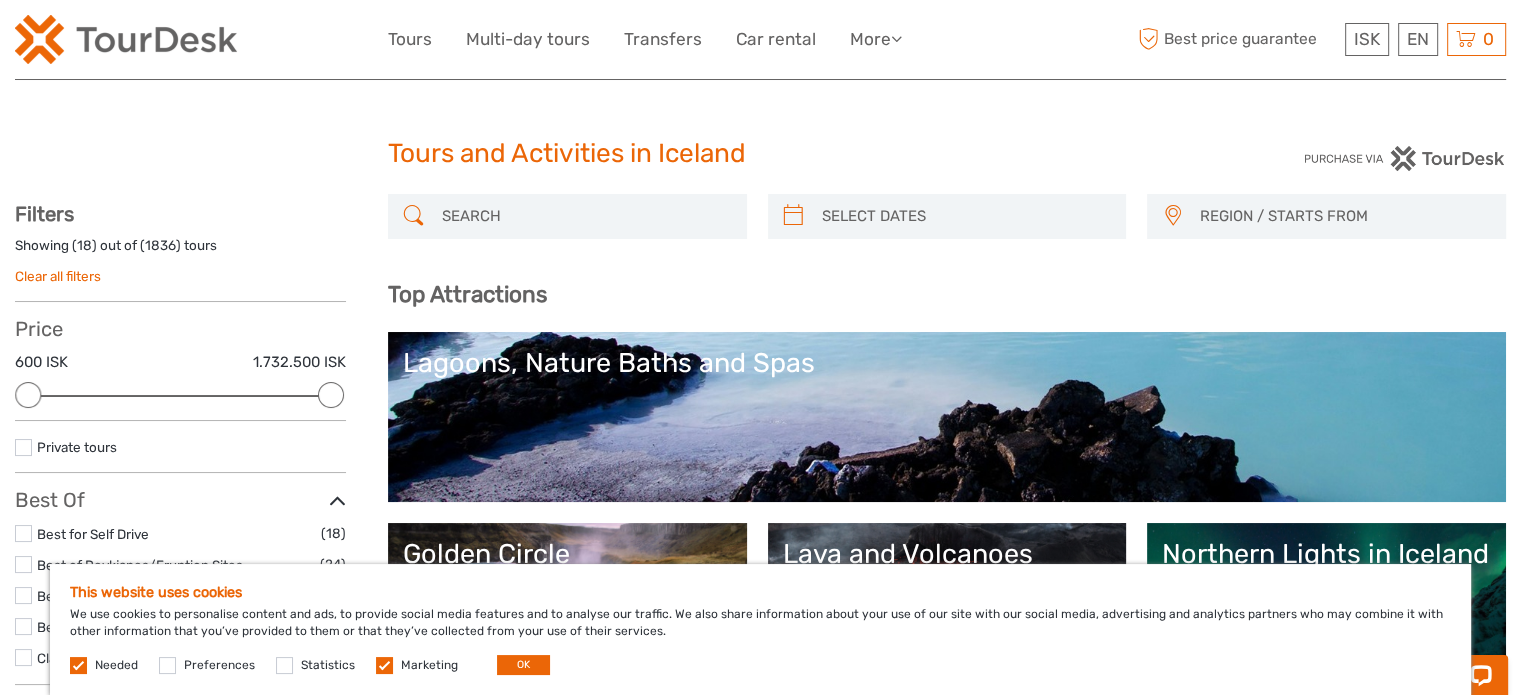 drag, startPoint x: 374, startPoint y: 660, endPoint x: 393, endPoint y: 663, distance: 19.235384 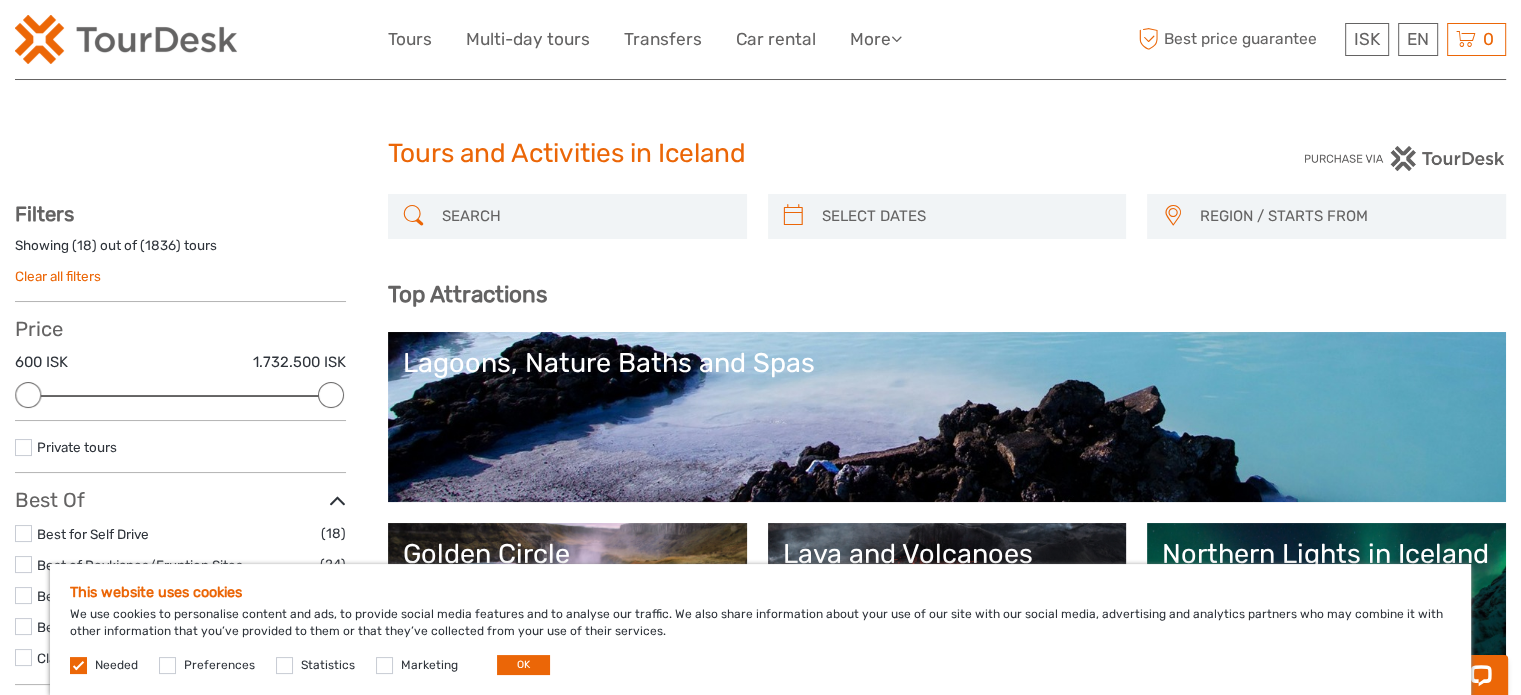 click at bounding box center (78, 665) 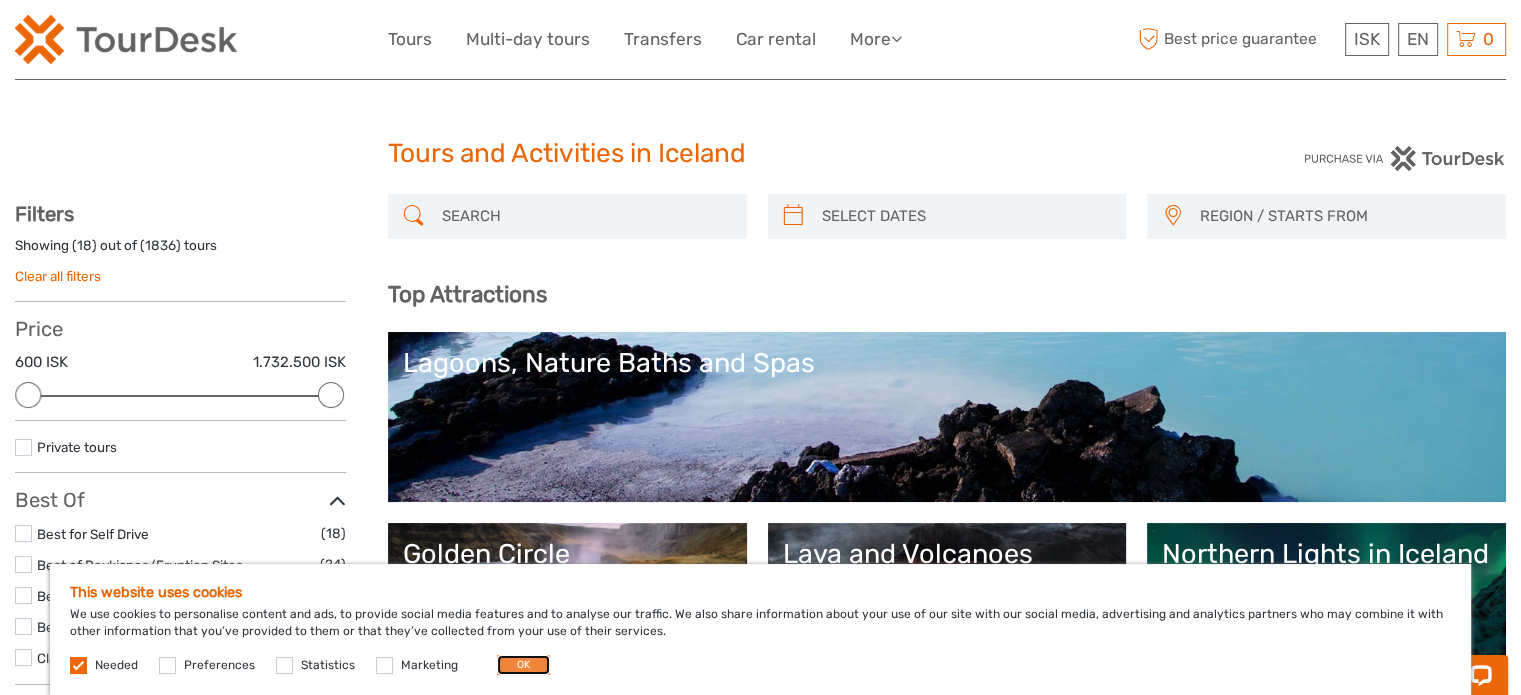 click on "OK" at bounding box center (523, 665) 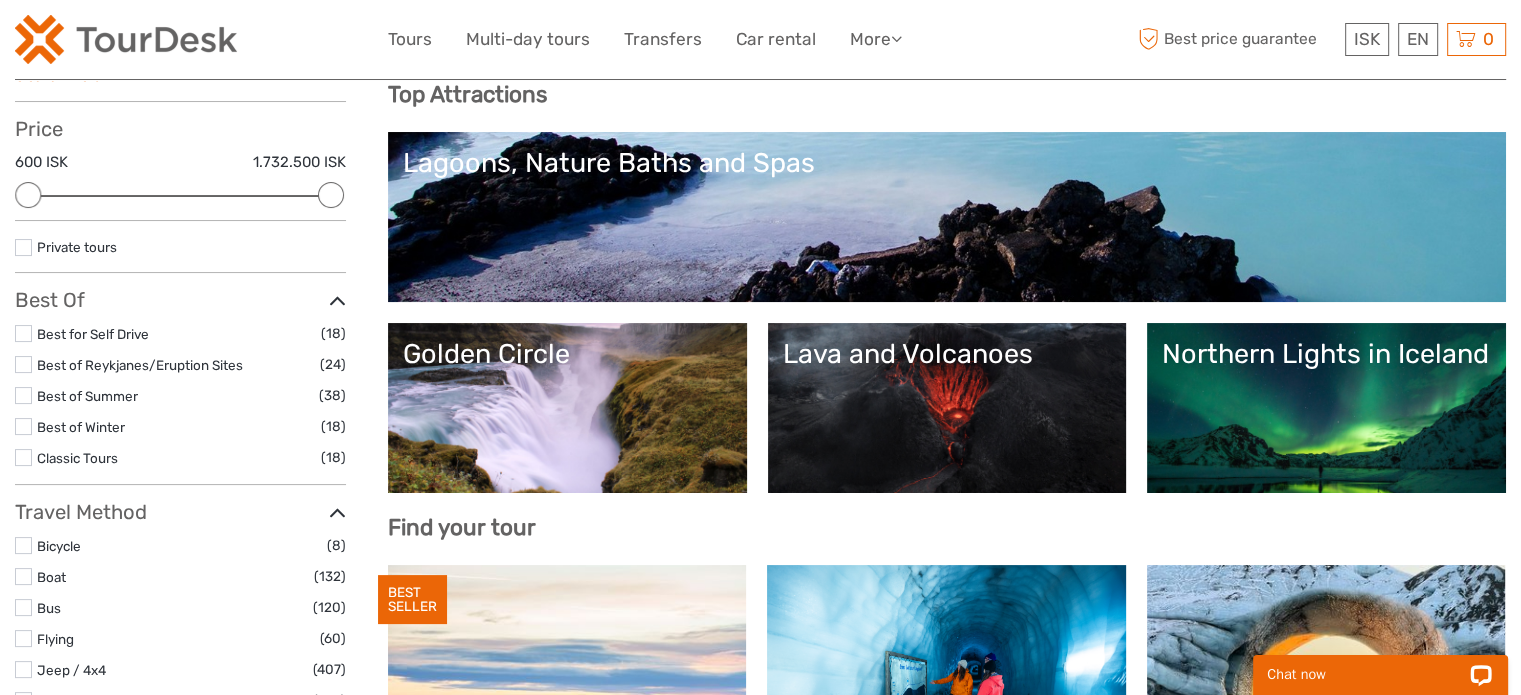 scroll, scrollTop: 300, scrollLeft: 0, axis: vertical 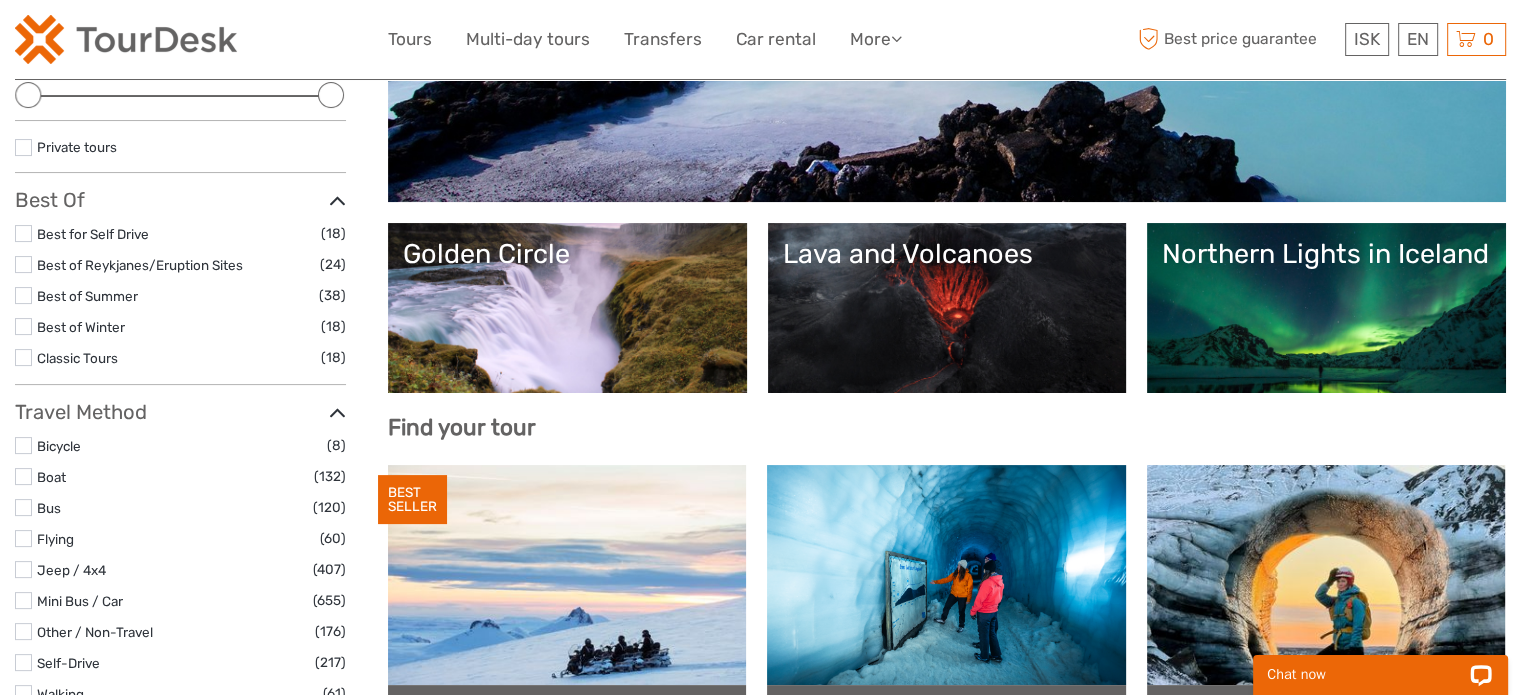 click at bounding box center (23, 233) 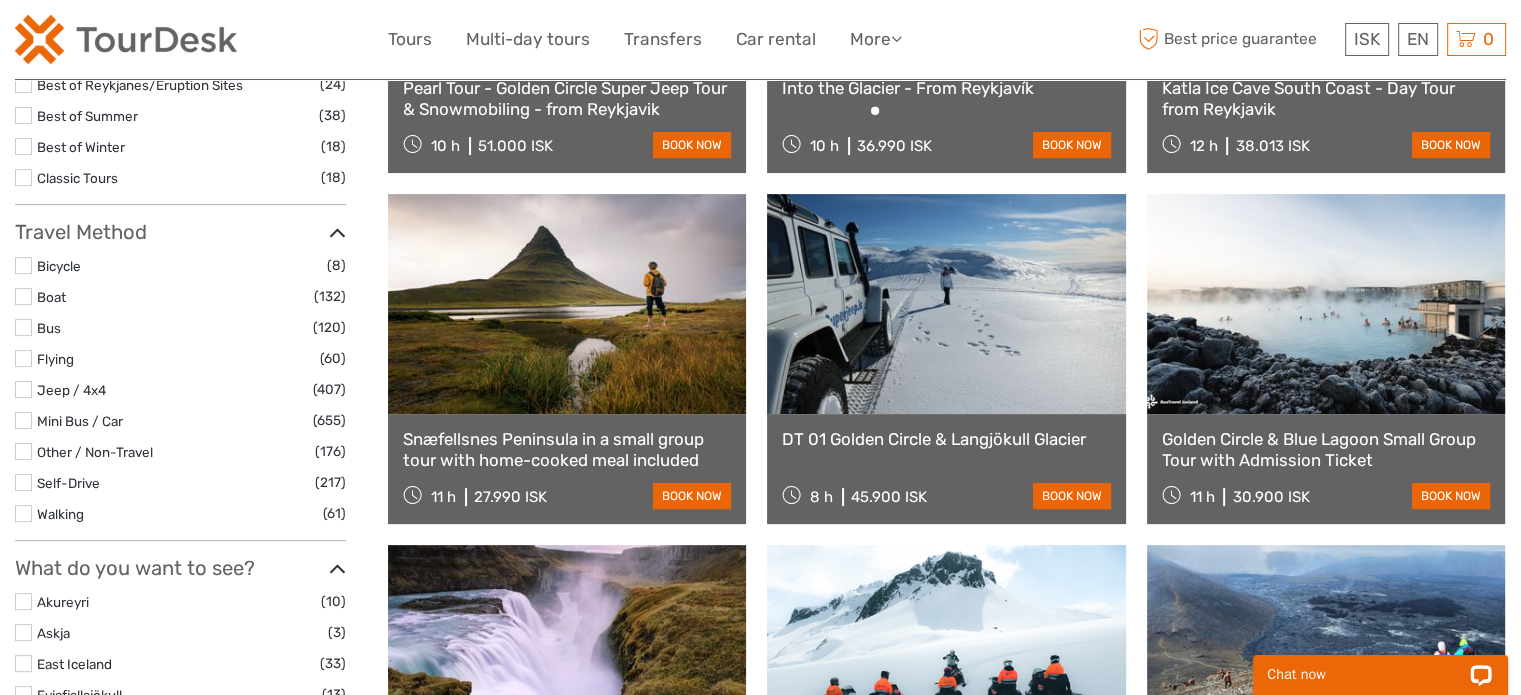 scroll, scrollTop: 513, scrollLeft: 0, axis: vertical 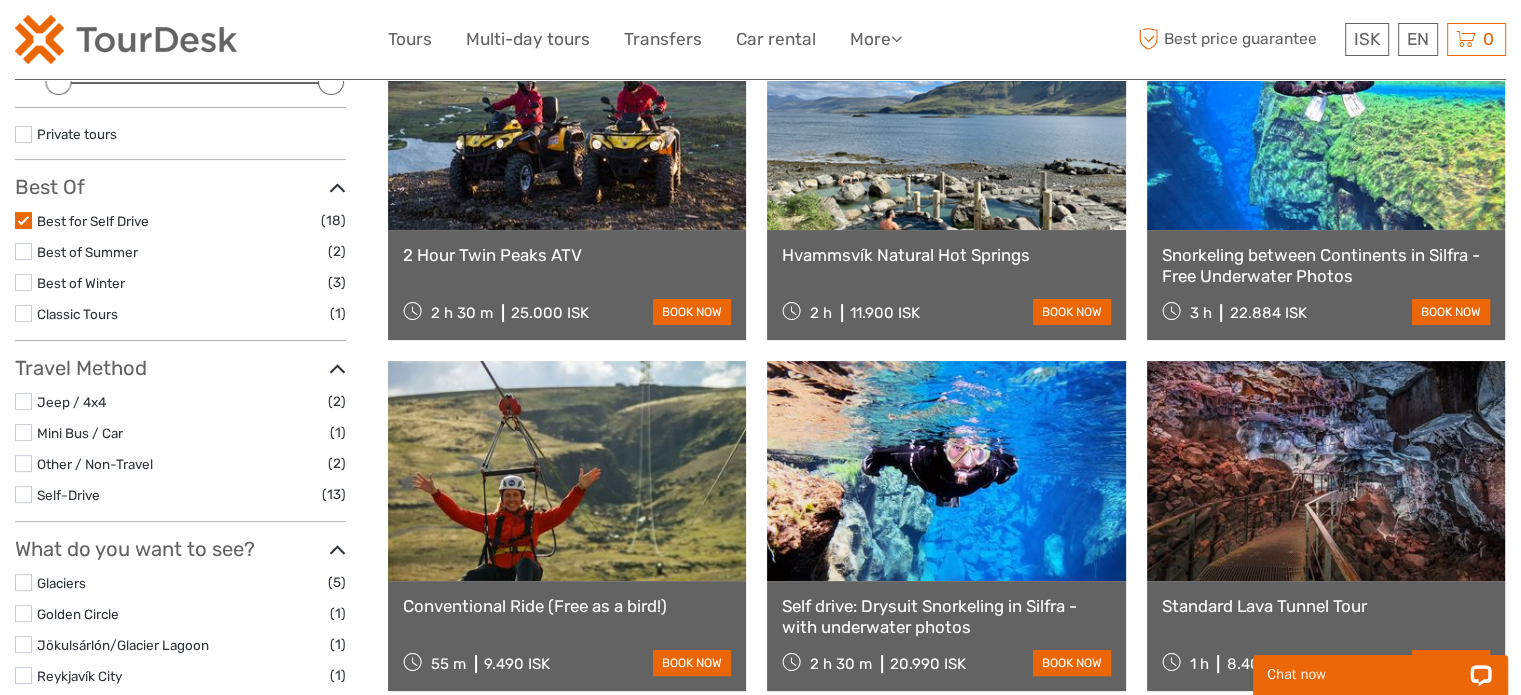 click at bounding box center (23, 220) 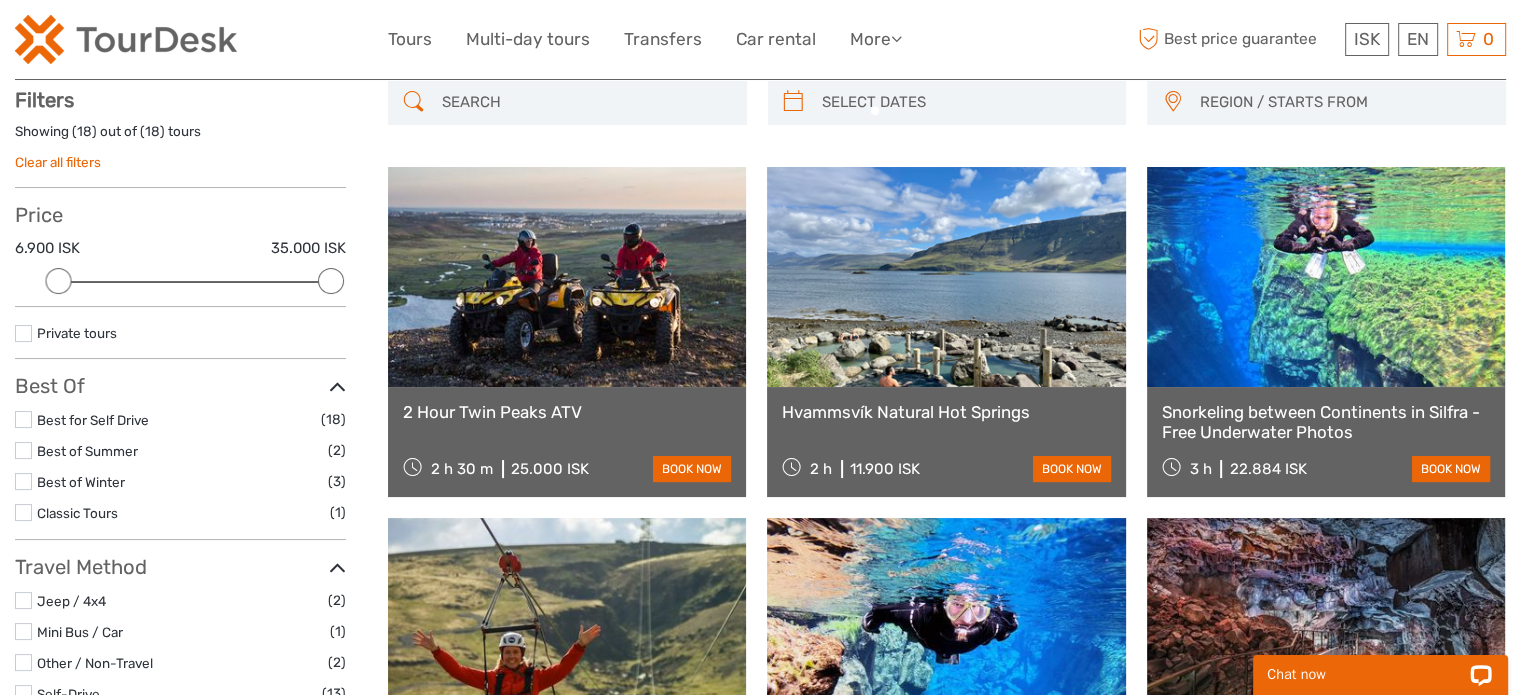 scroll, scrollTop: 113, scrollLeft: 0, axis: vertical 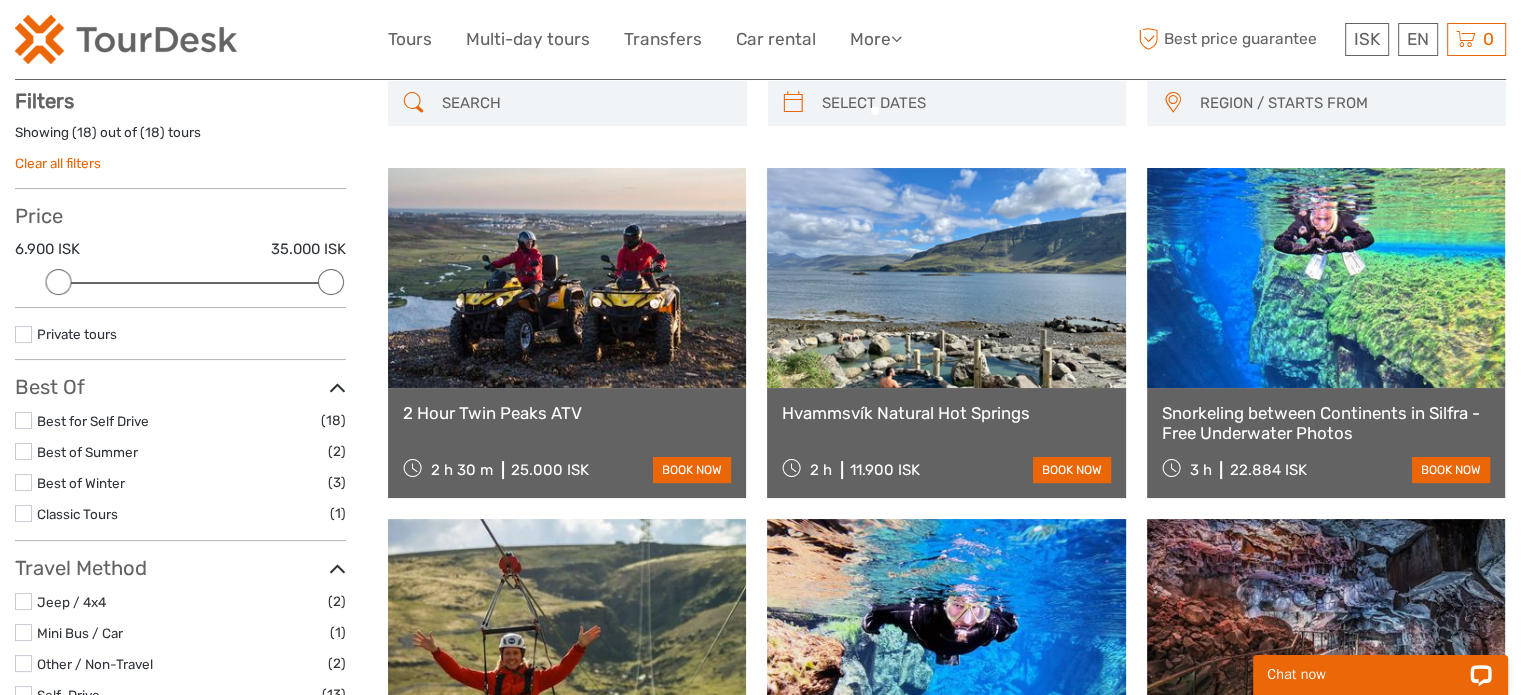 click at bounding box center (23, 451) 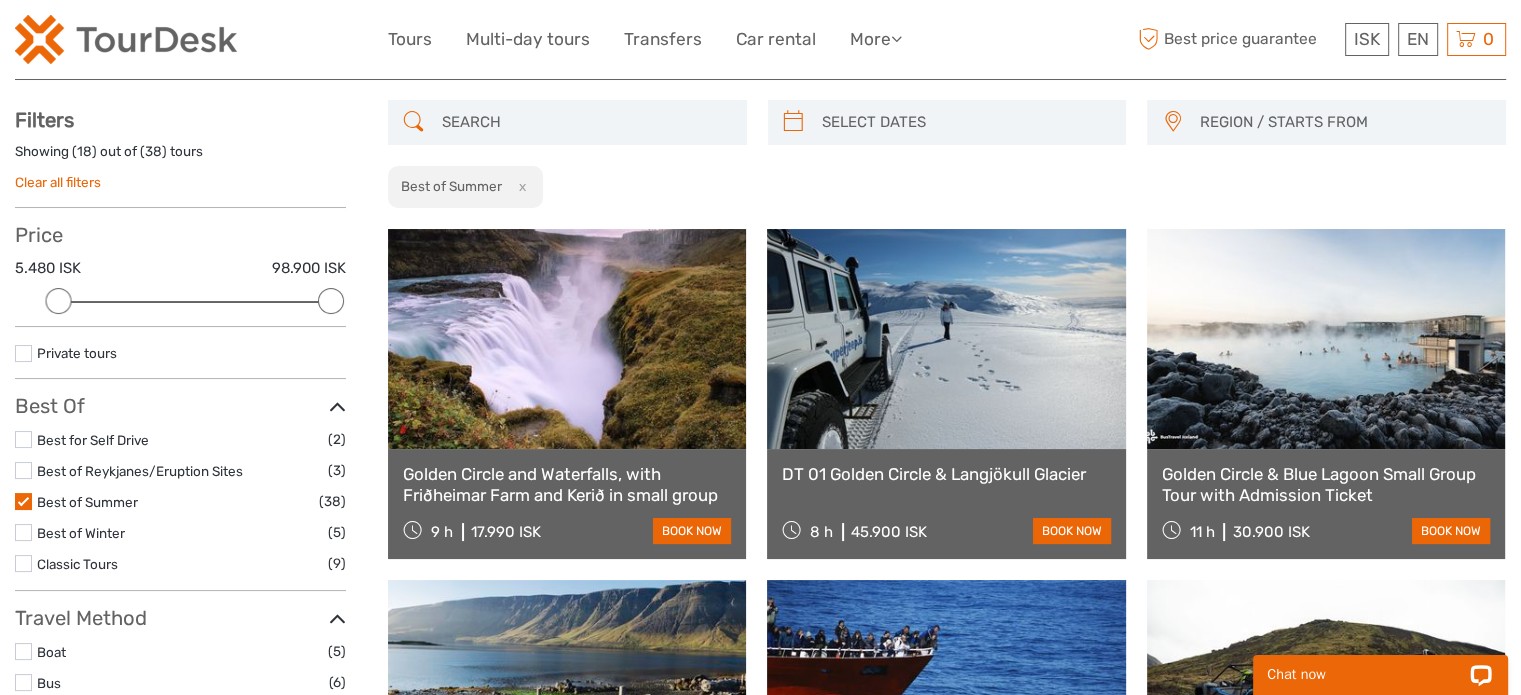 scroll, scrollTop: 13, scrollLeft: 0, axis: vertical 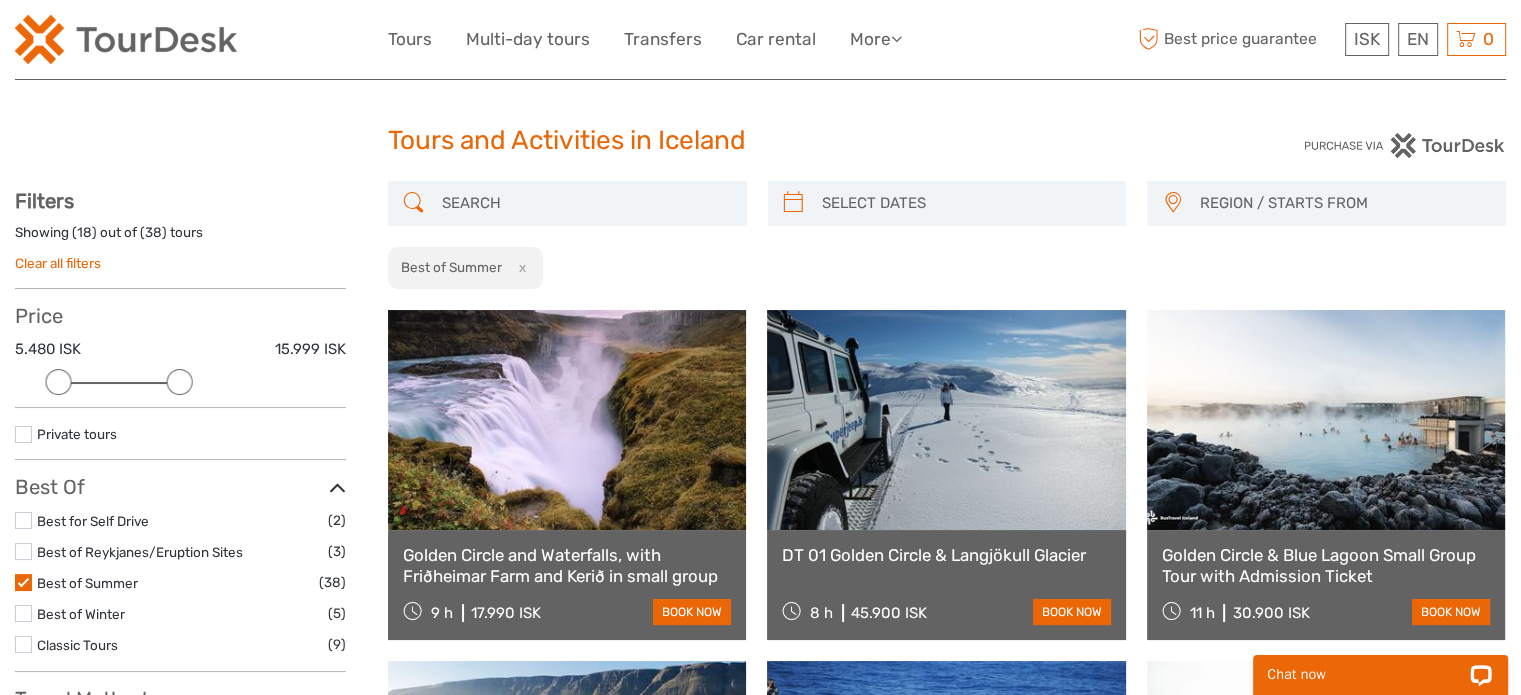 drag, startPoint x: 334, startPoint y: 383, endPoint x: 171, endPoint y: 374, distance: 163.24828 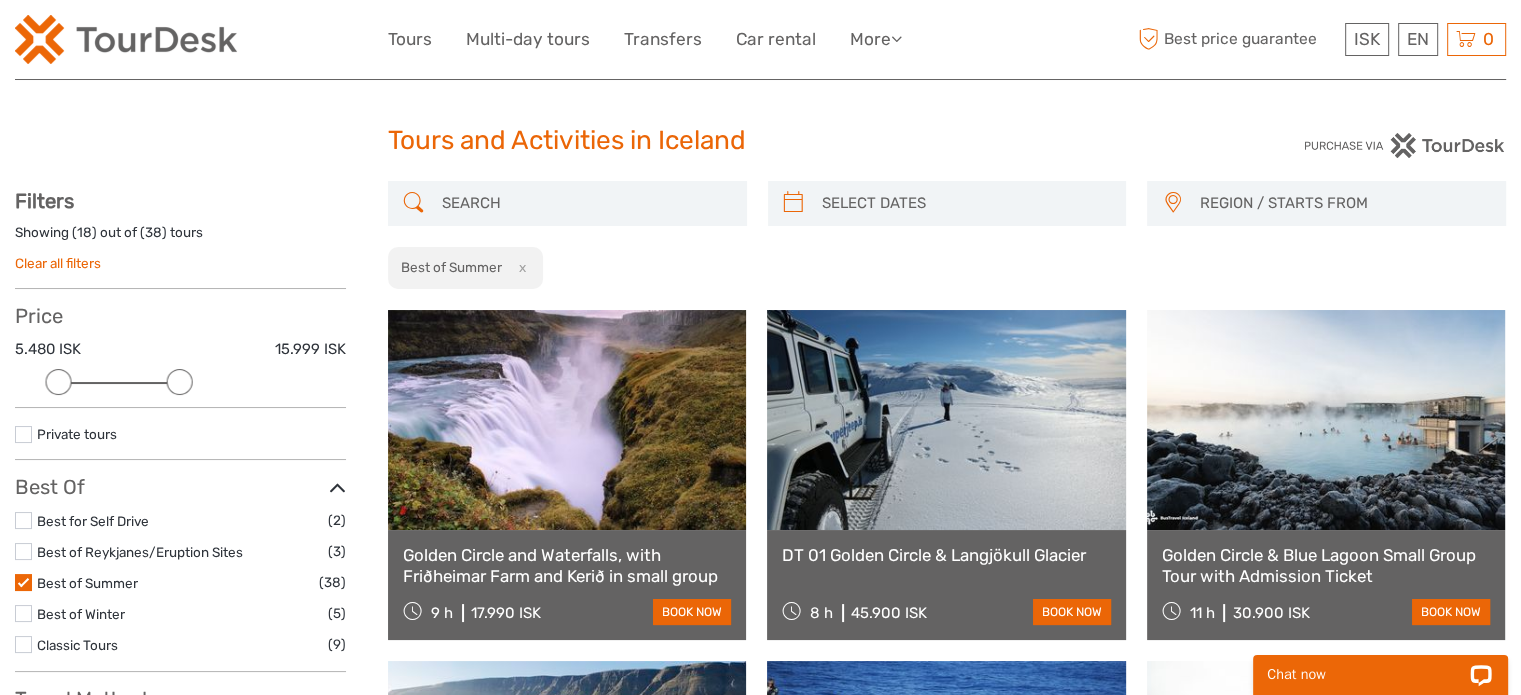 click at bounding box center (179, 382) 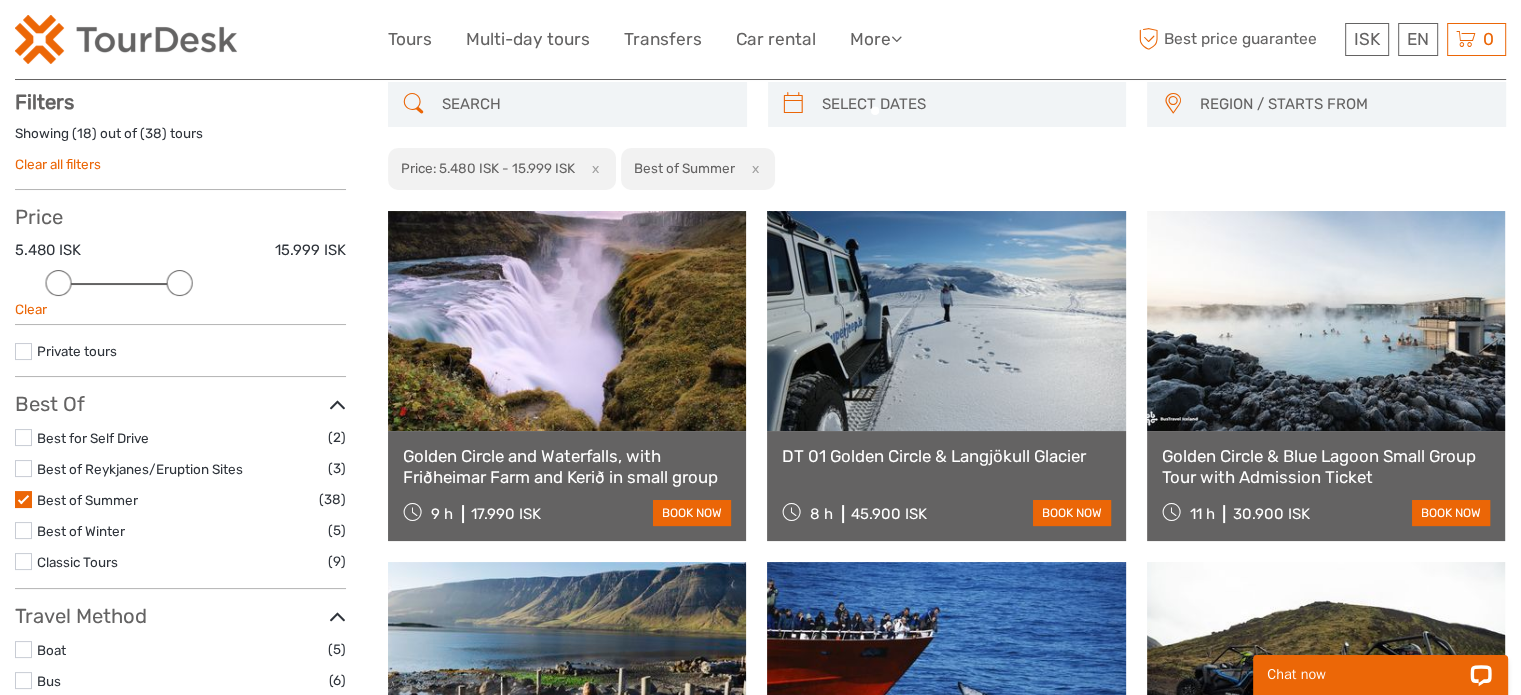 scroll, scrollTop: 113, scrollLeft: 0, axis: vertical 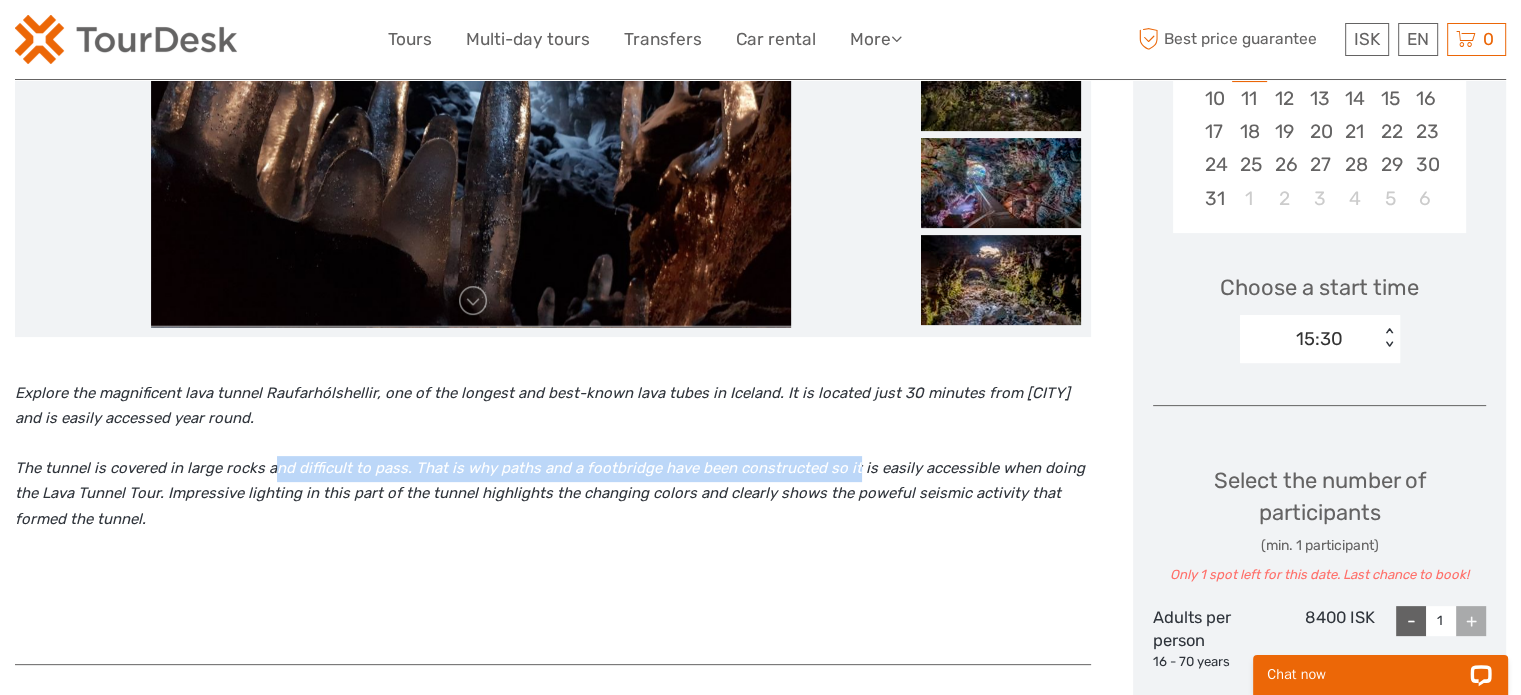 drag, startPoint x: 274, startPoint y: 459, endPoint x: 846, endPoint y: 478, distance: 572.3155 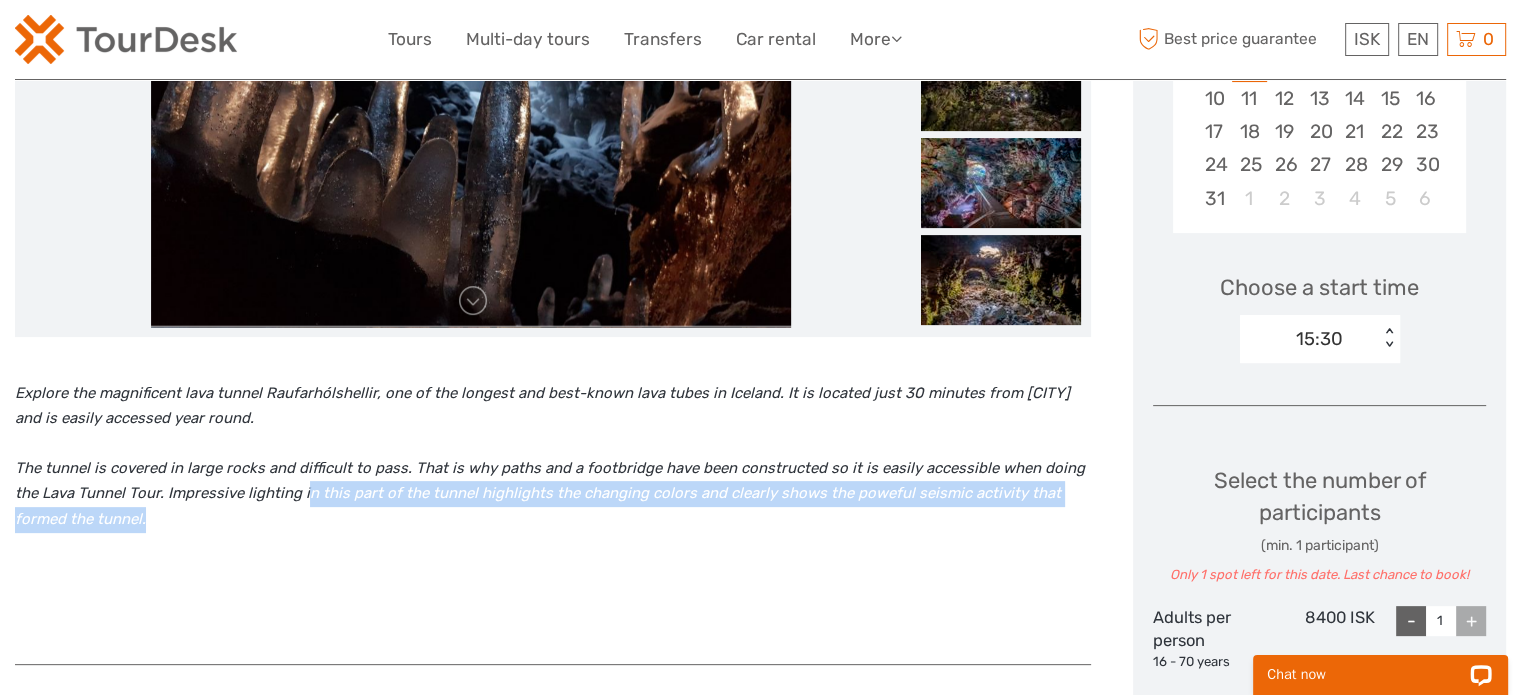 drag, startPoint x: 306, startPoint y: 497, endPoint x: 440, endPoint y: 515, distance: 135.20355 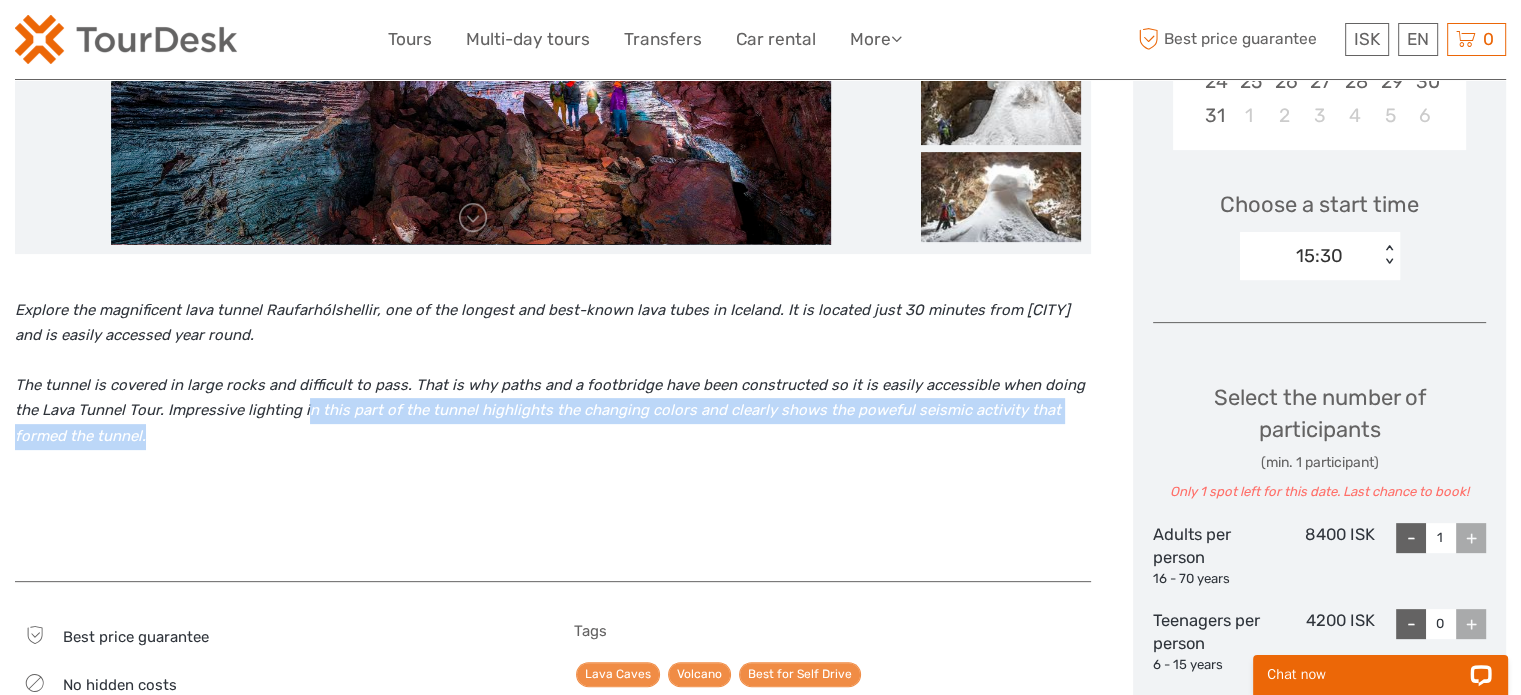 scroll, scrollTop: 600, scrollLeft: 0, axis: vertical 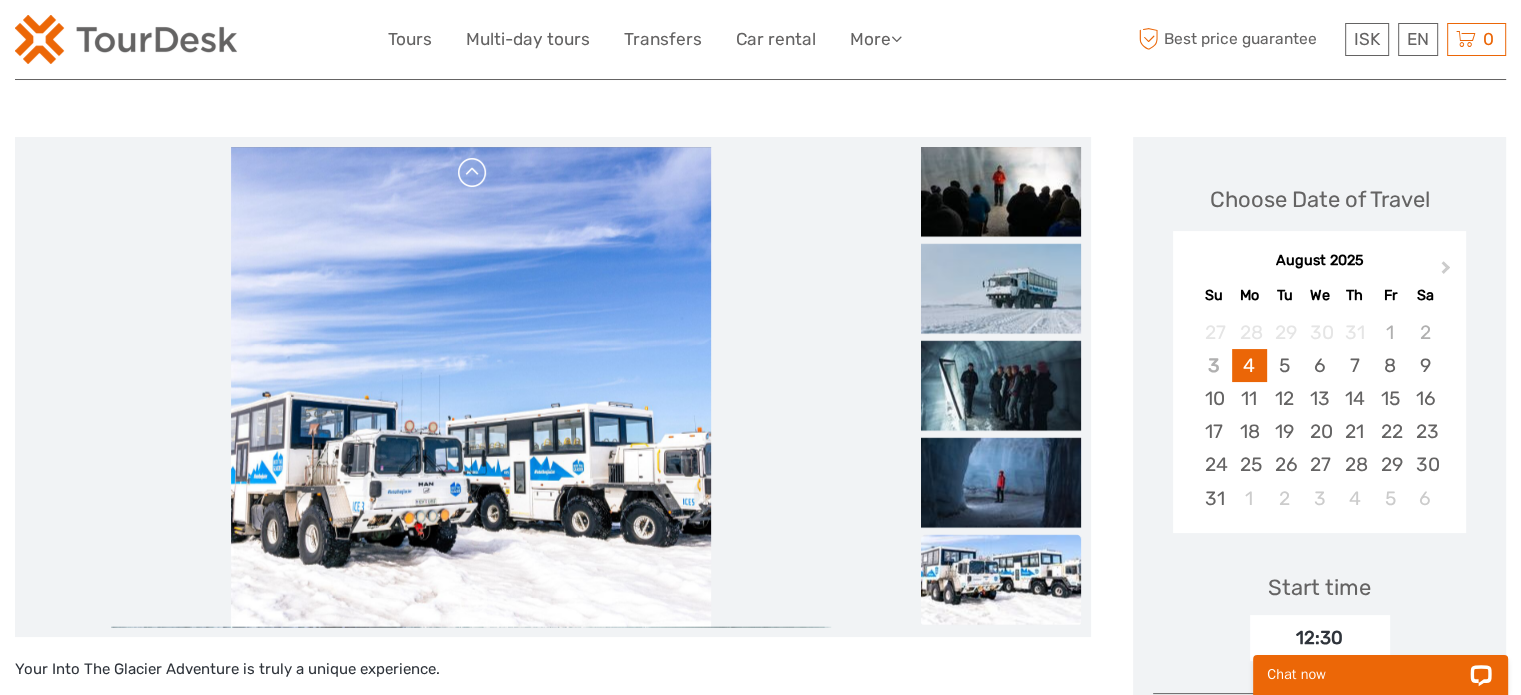 click at bounding box center (473, 173) 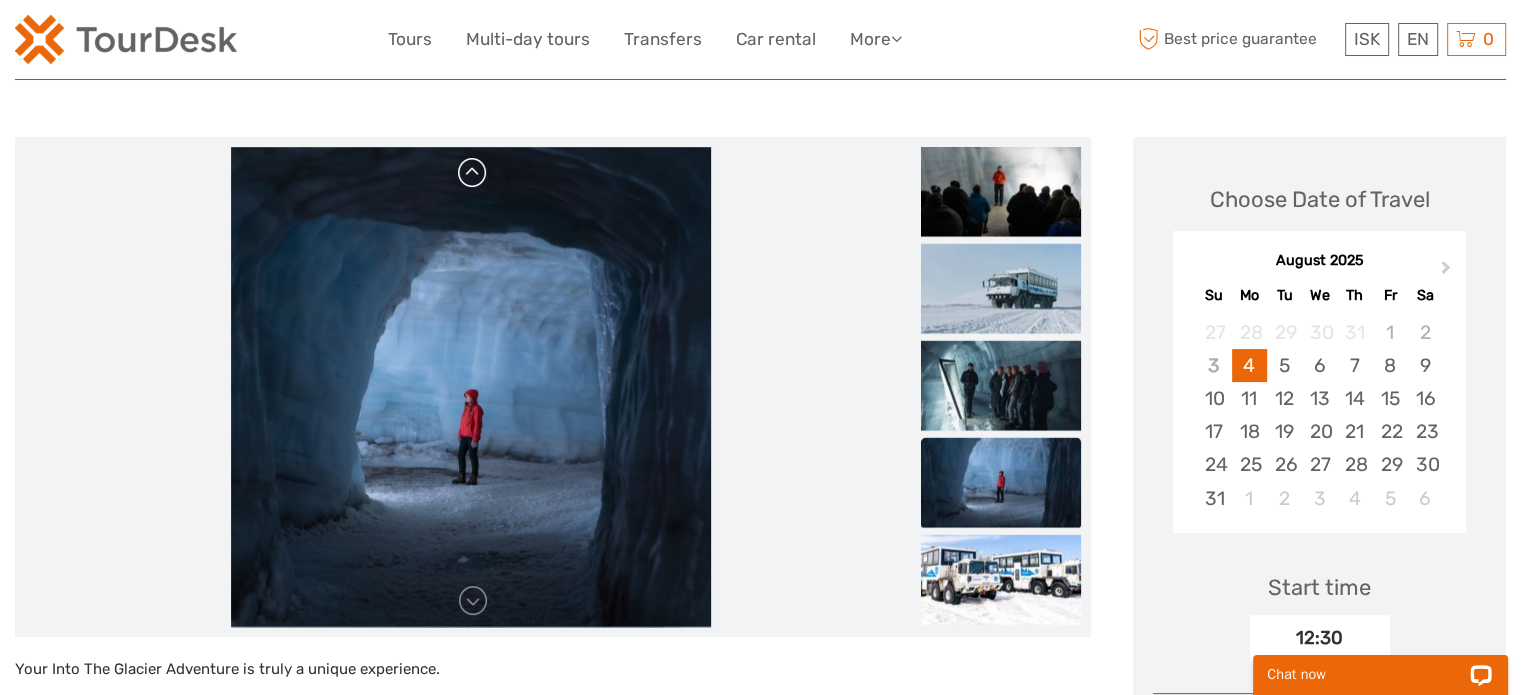 click at bounding box center (473, 173) 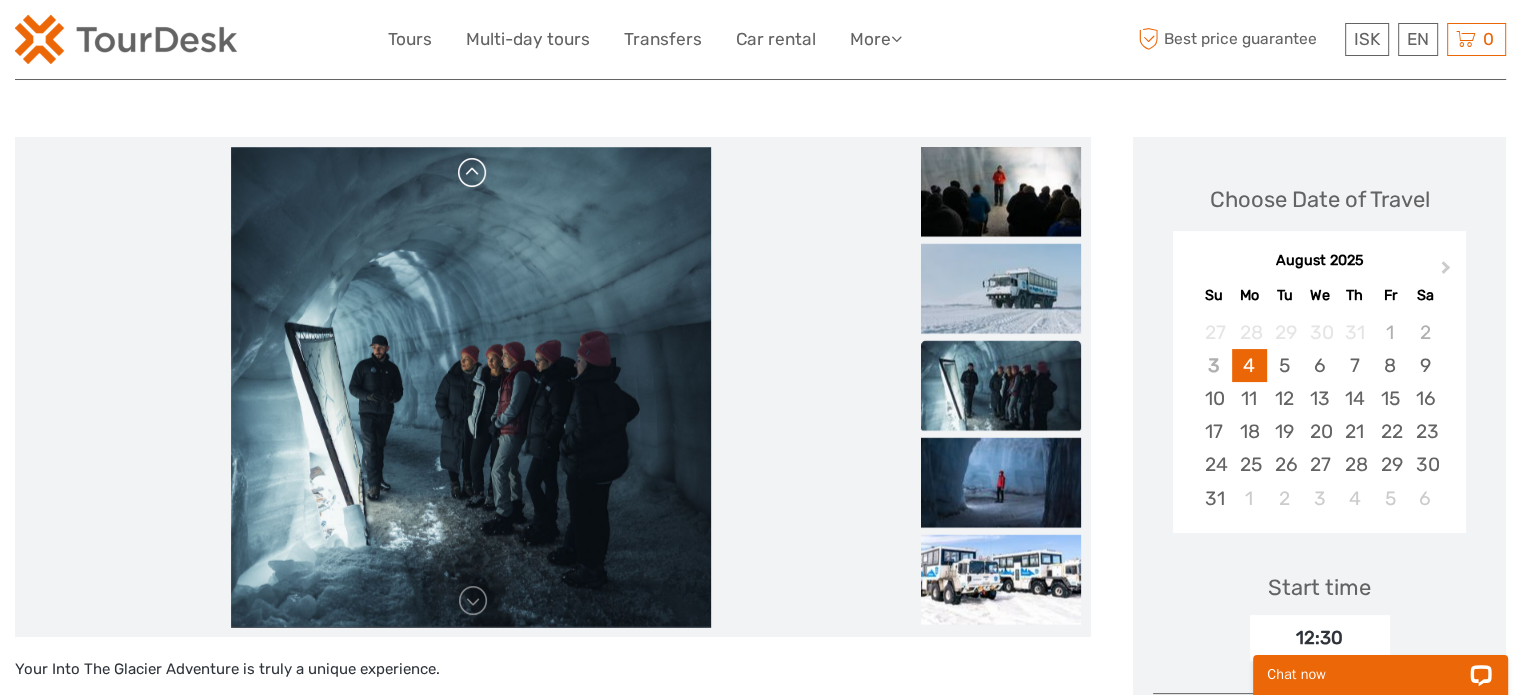 click at bounding box center (473, 173) 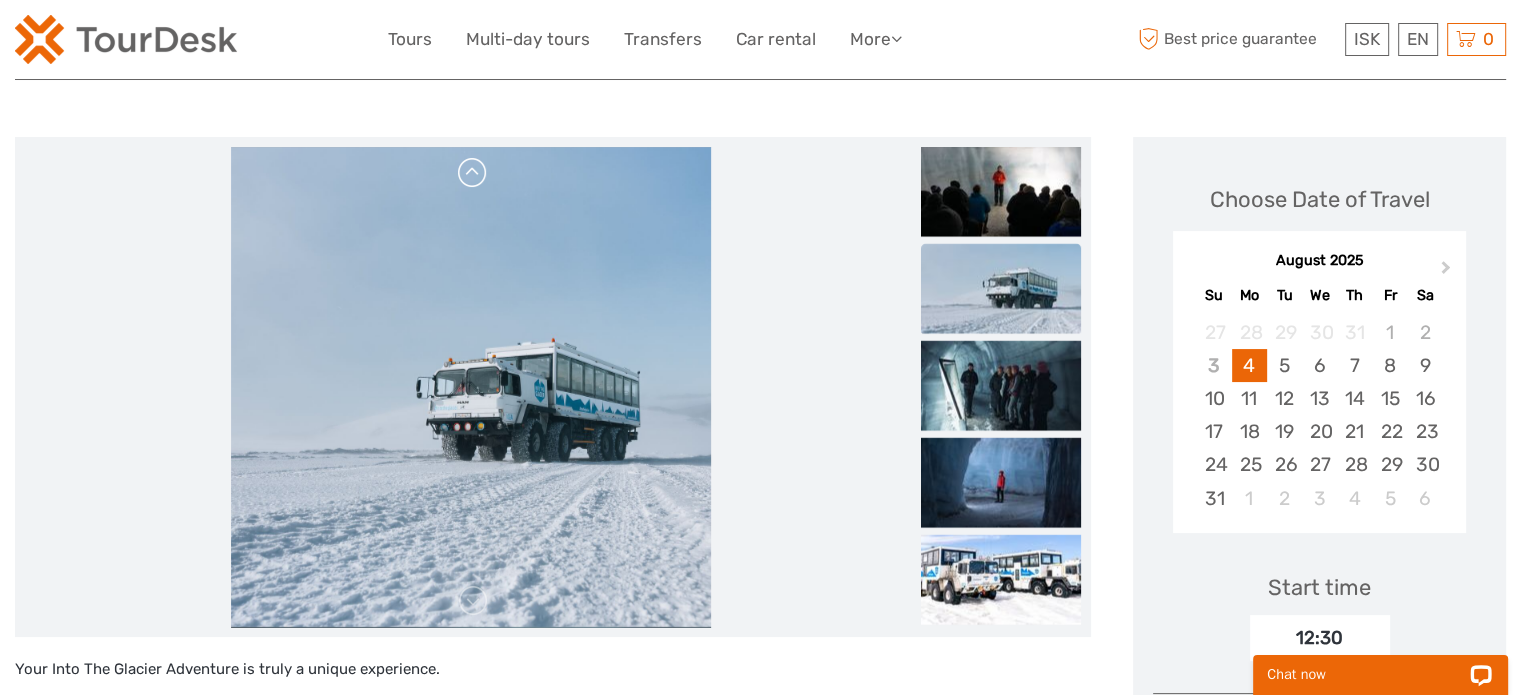 click at bounding box center [473, 173] 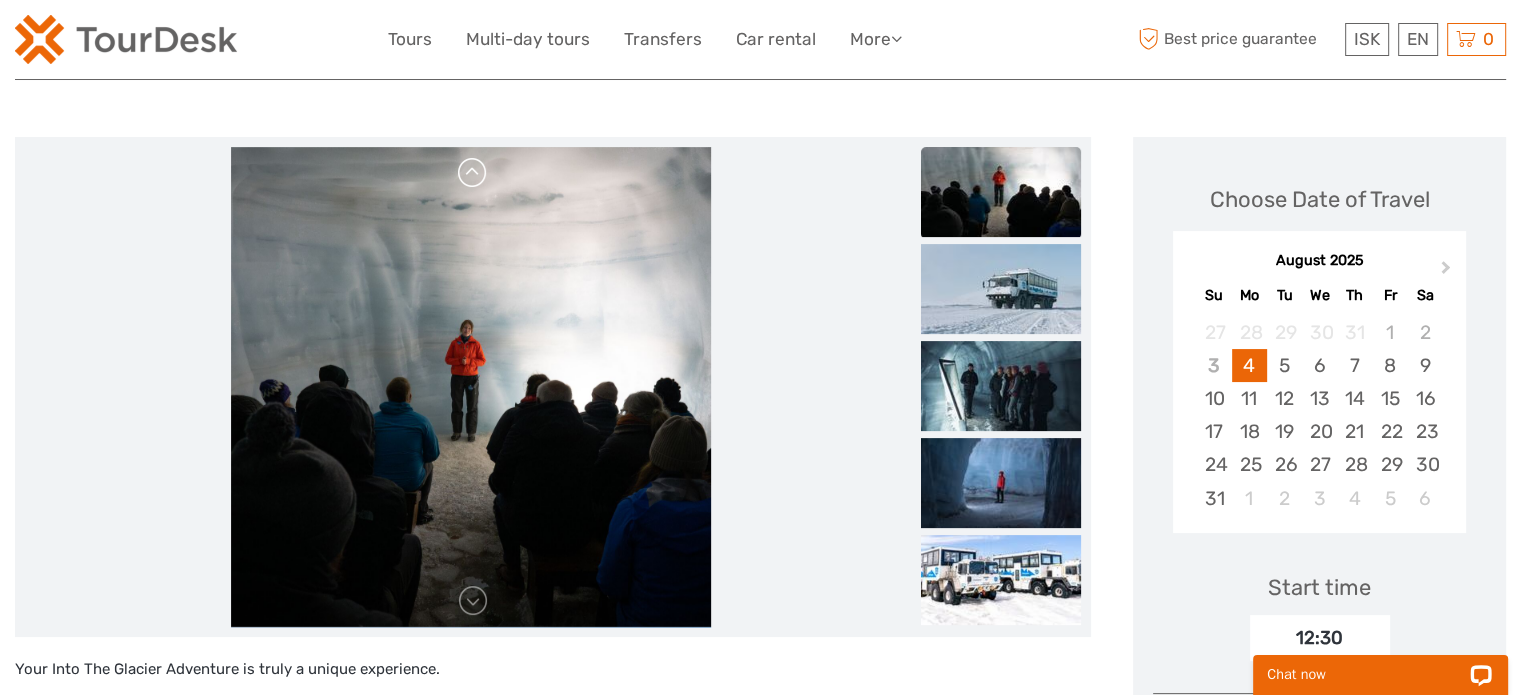 click at bounding box center [473, 173] 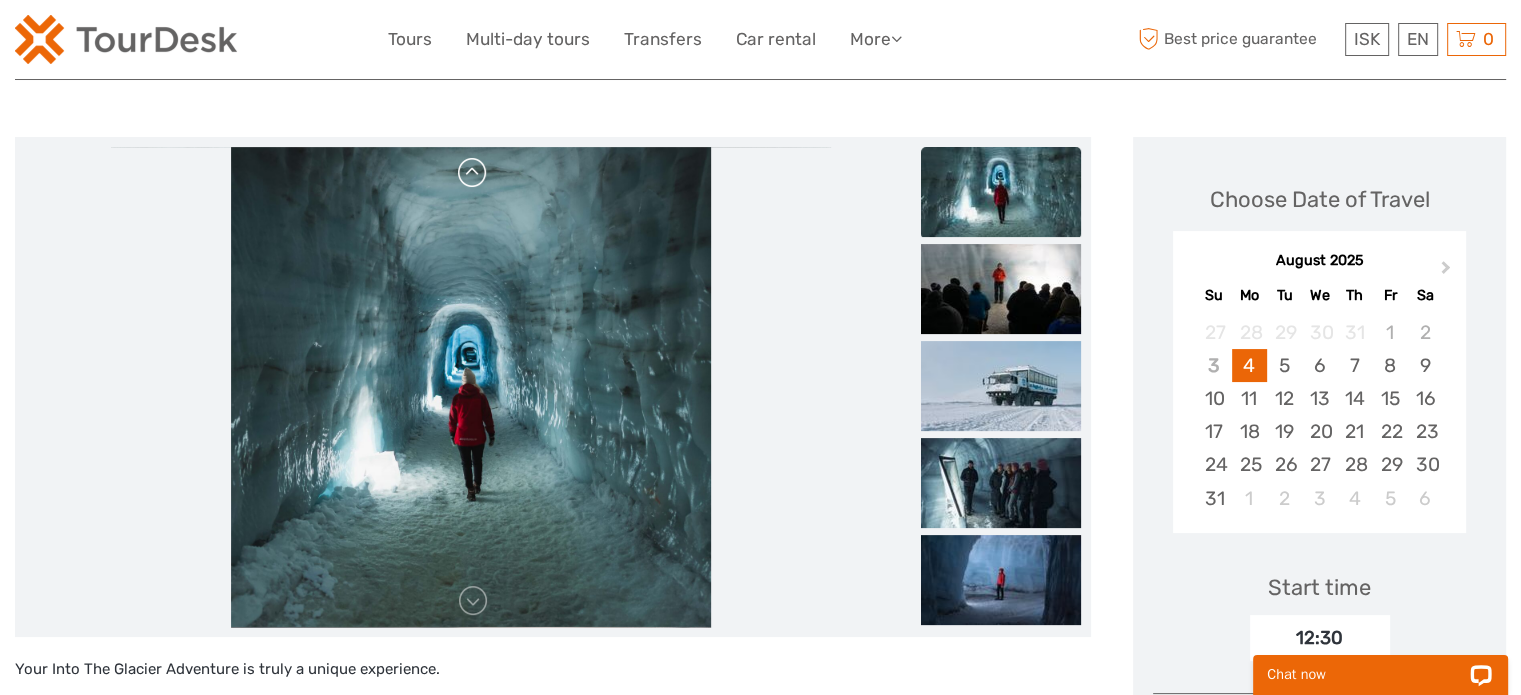 click at bounding box center (473, 173) 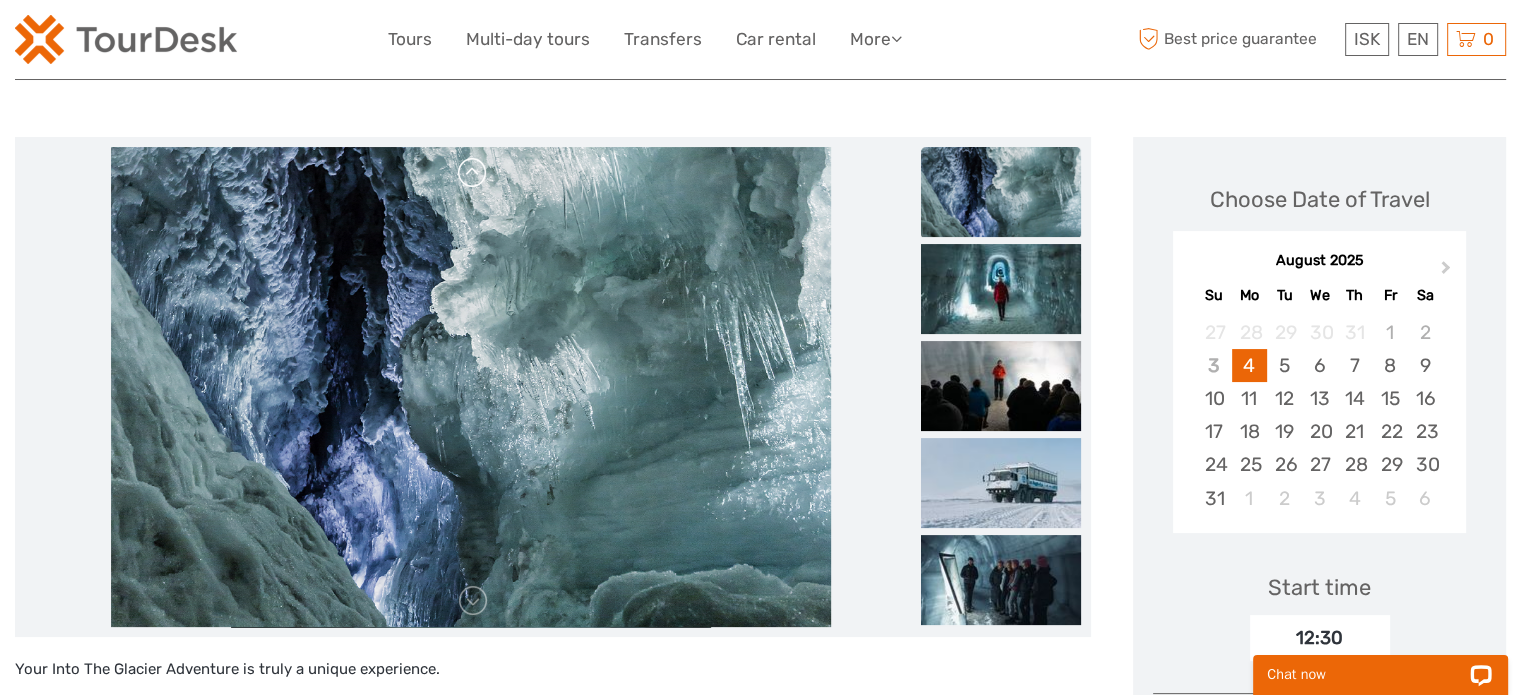 click at bounding box center [473, 173] 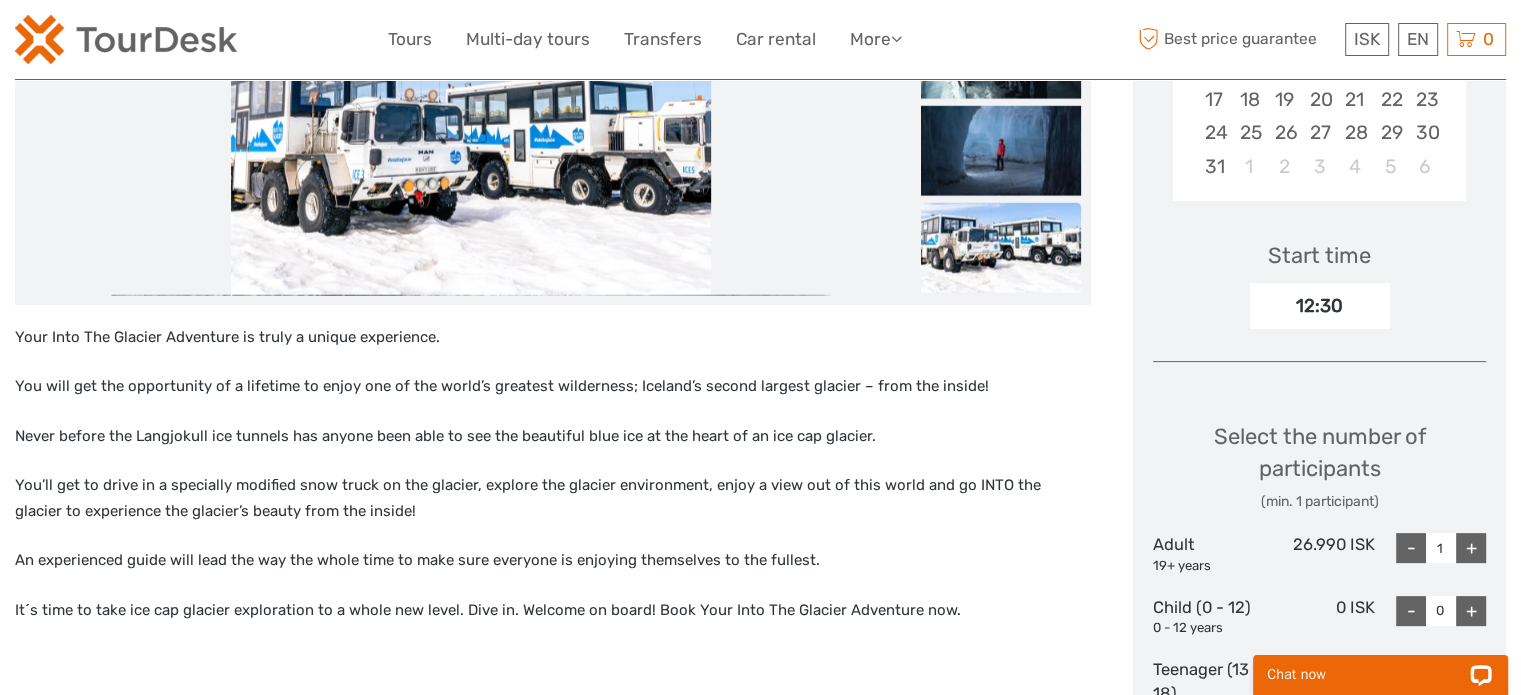 scroll, scrollTop: 700, scrollLeft: 0, axis: vertical 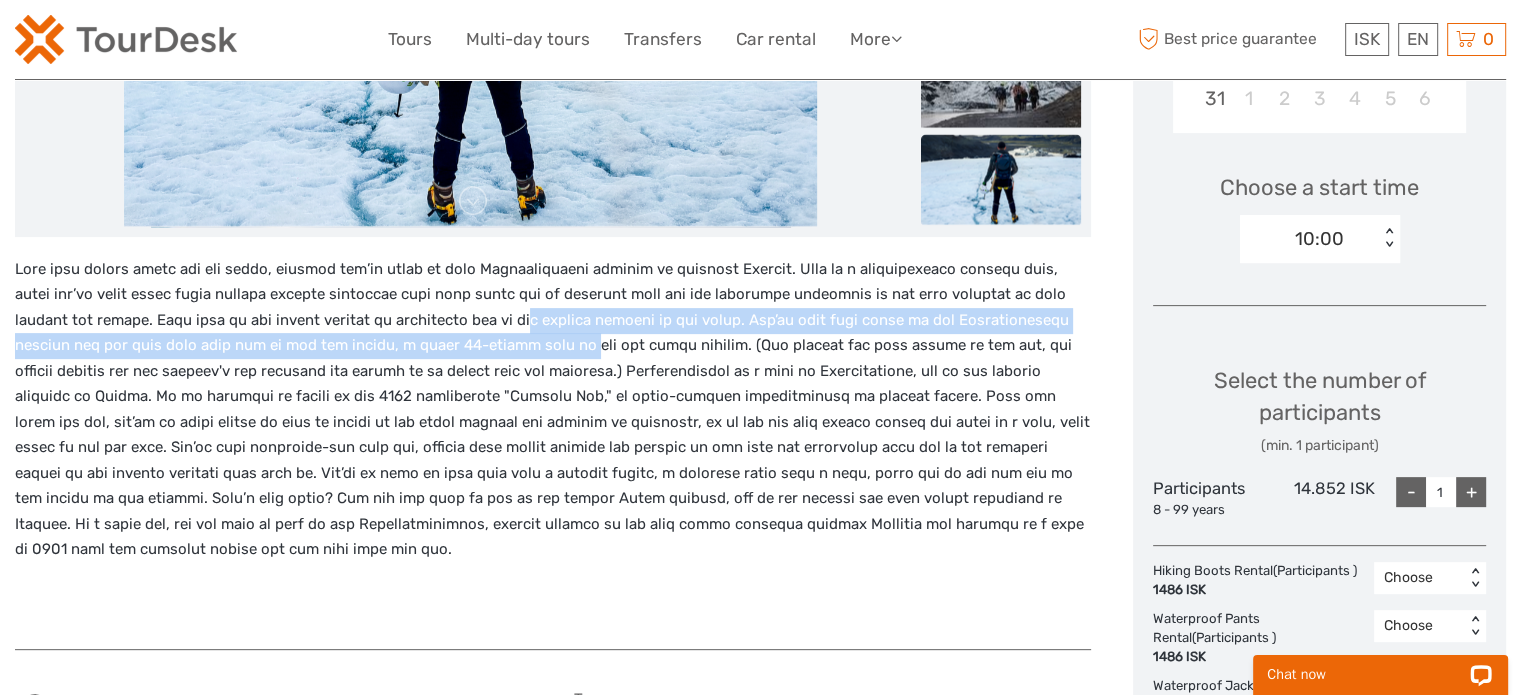 drag, startPoint x: 529, startPoint y: 312, endPoint x: 558, endPoint y: 357, distance: 53.535034 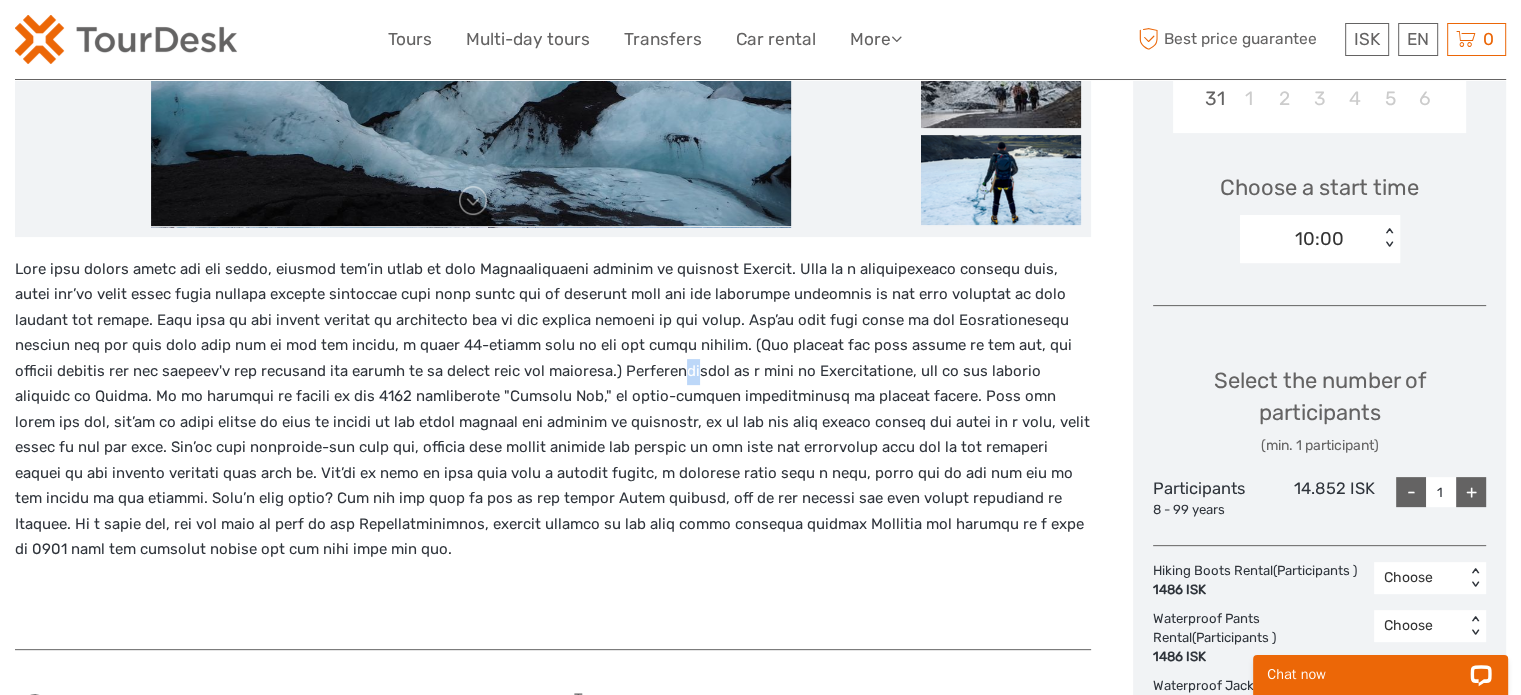 drag, startPoint x: 666, startPoint y: 371, endPoint x: 680, endPoint y: 383, distance: 18.439089 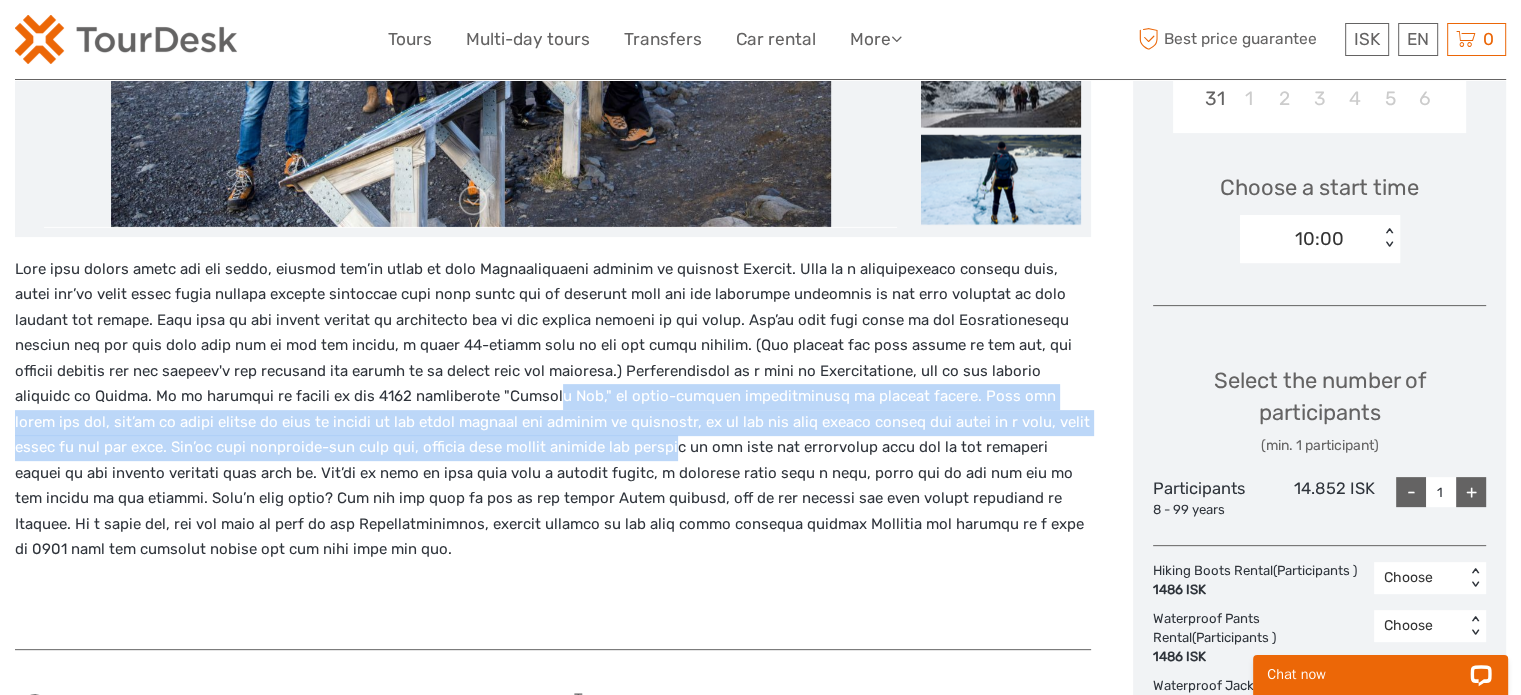 drag, startPoint x: 455, startPoint y: 395, endPoint x: 532, endPoint y: 459, distance: 100.12492 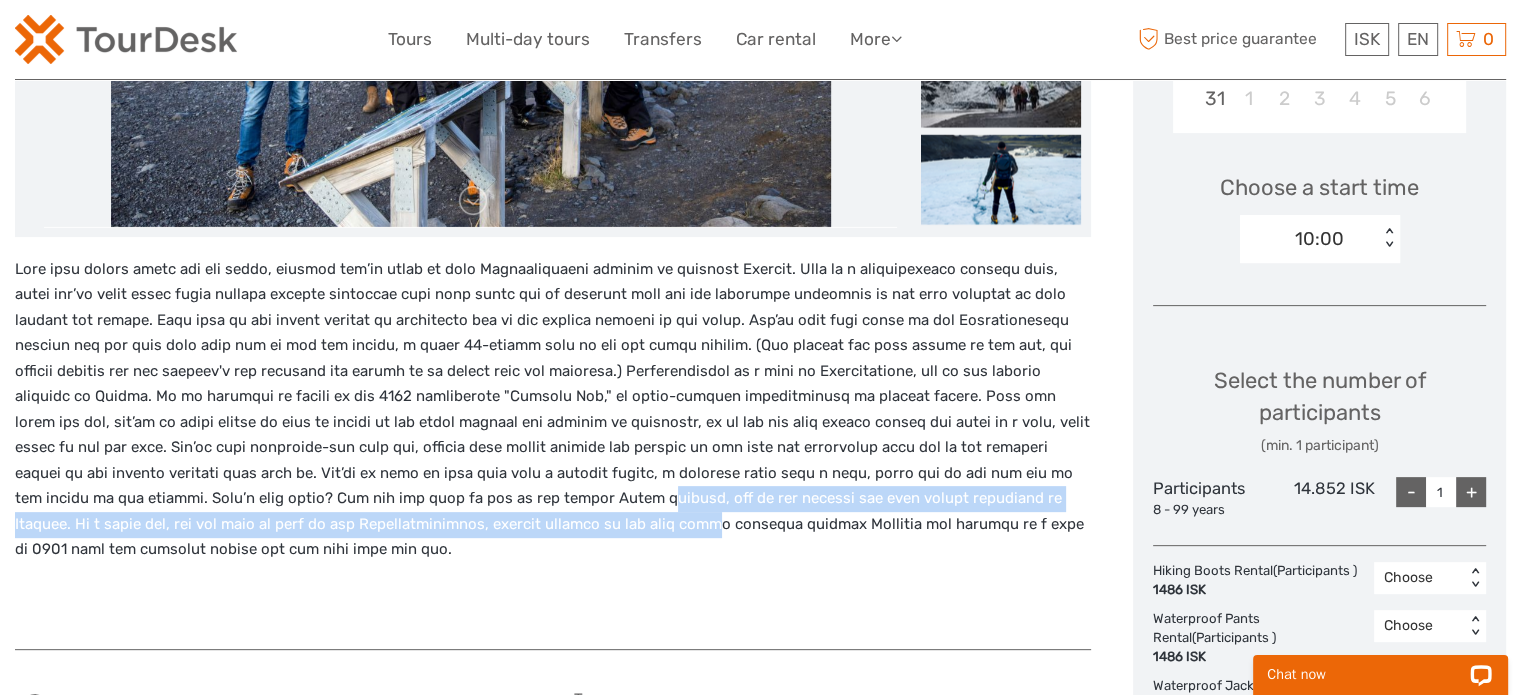 drag, startPoint x: 454, startPoint y: 503, endPoint x: 470, endPoint y: 511, distance: 17.888544 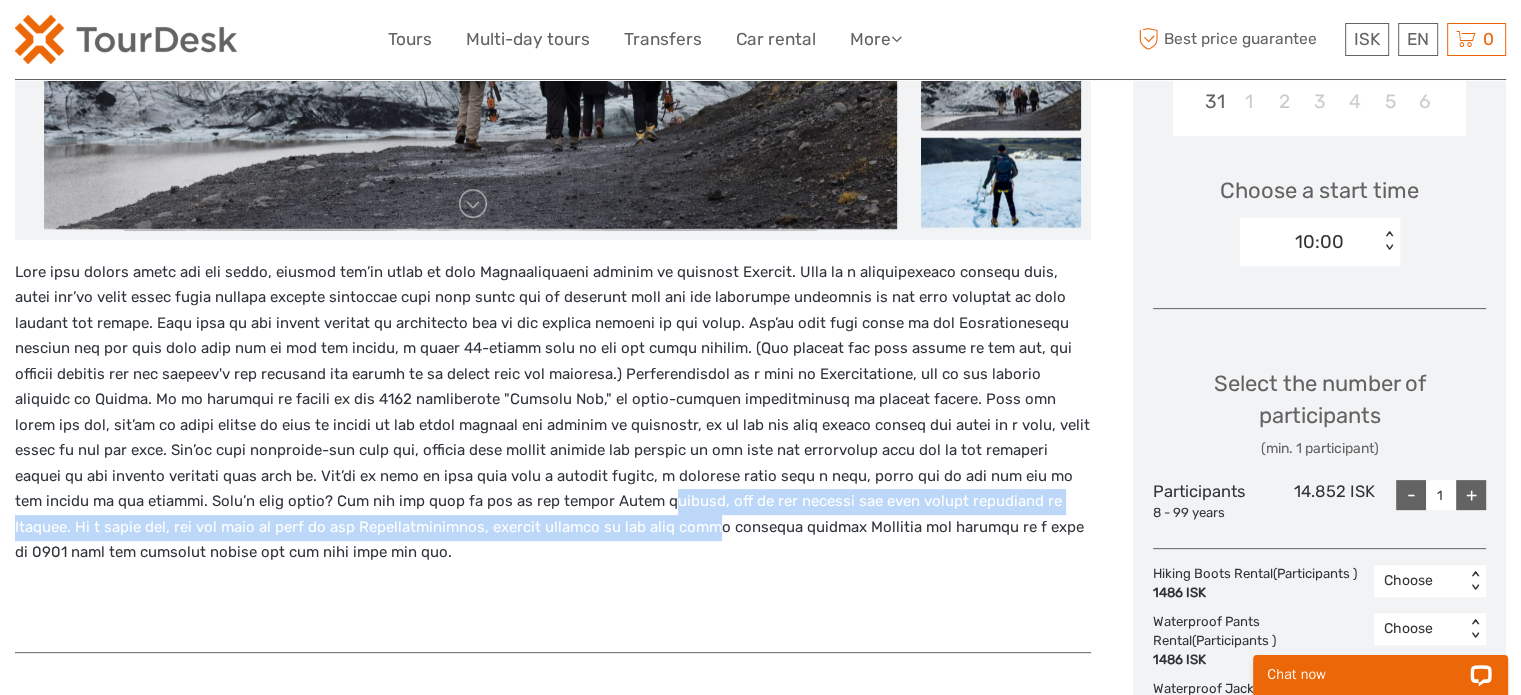scroll, scrollTop: 600, scrollLeft: 0, axis: vertical 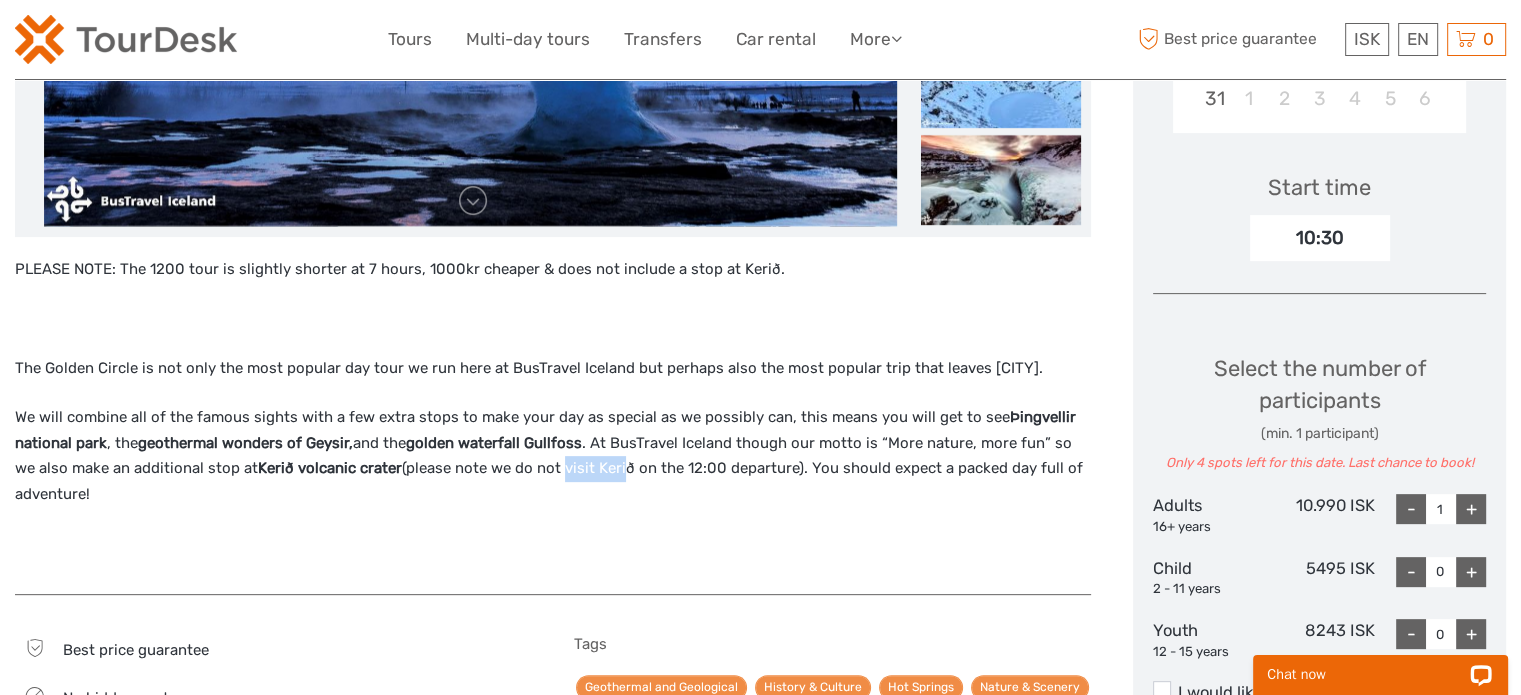 drag, startPoint x: 539, startPoint y: 470, endPoint x: 598, endPoint y: 471, distance: 59.008472 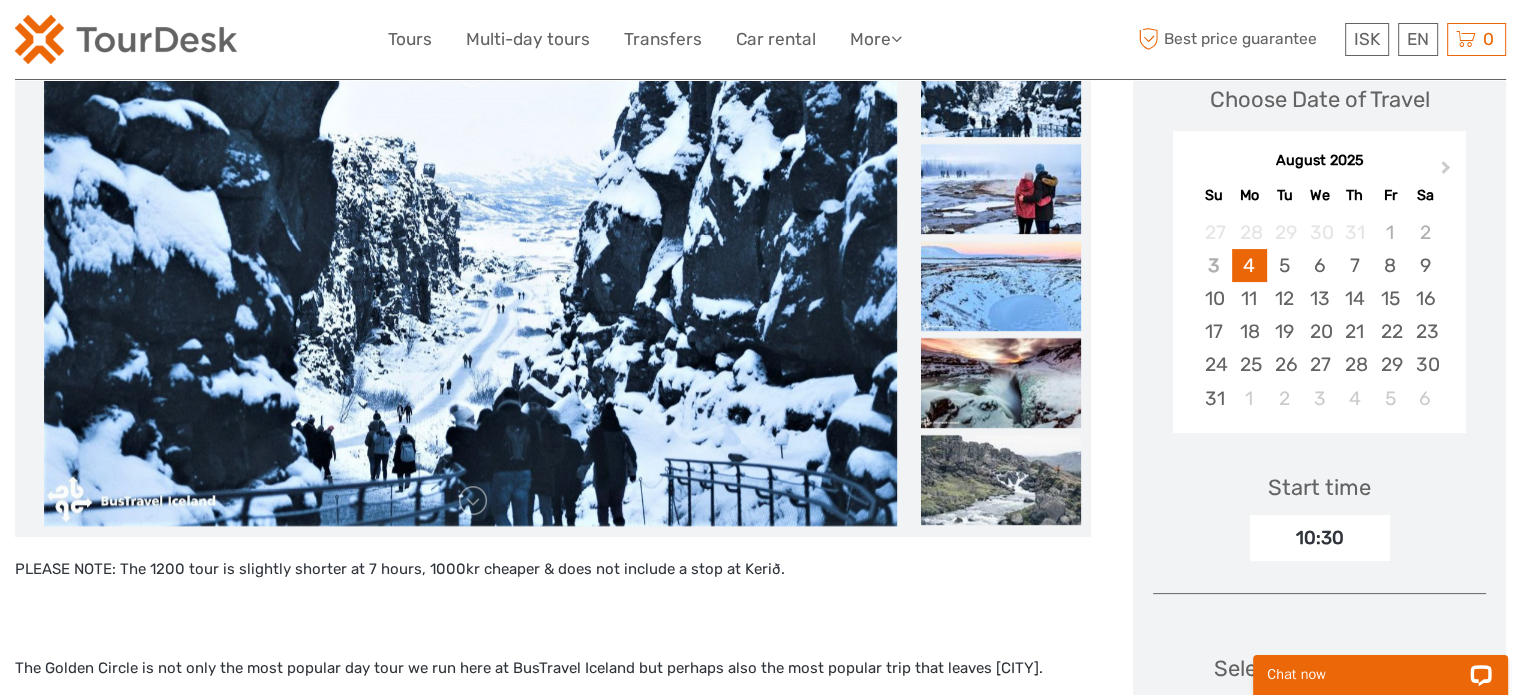 scroll, scrollTop: 200, scrollLeft: 0, axis: vertical 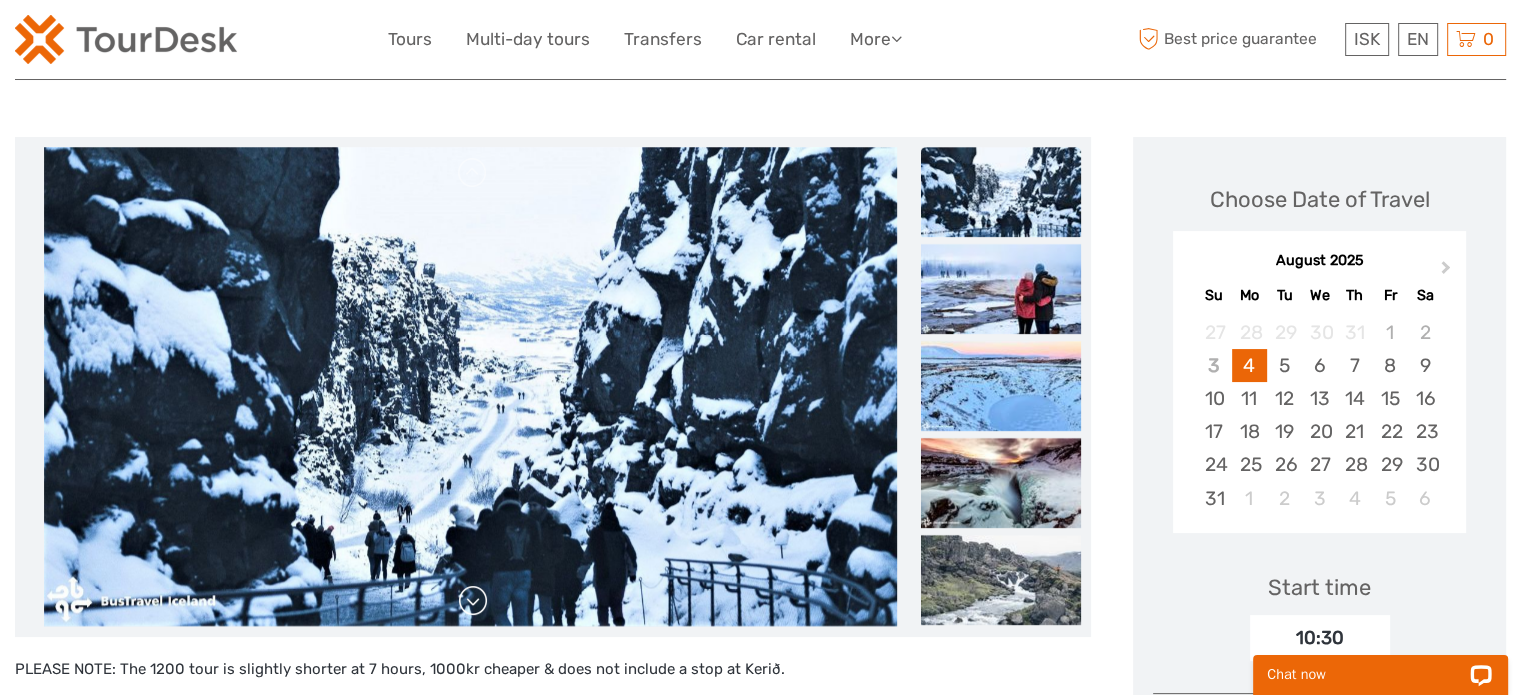 click at bounding box center [473, 601] 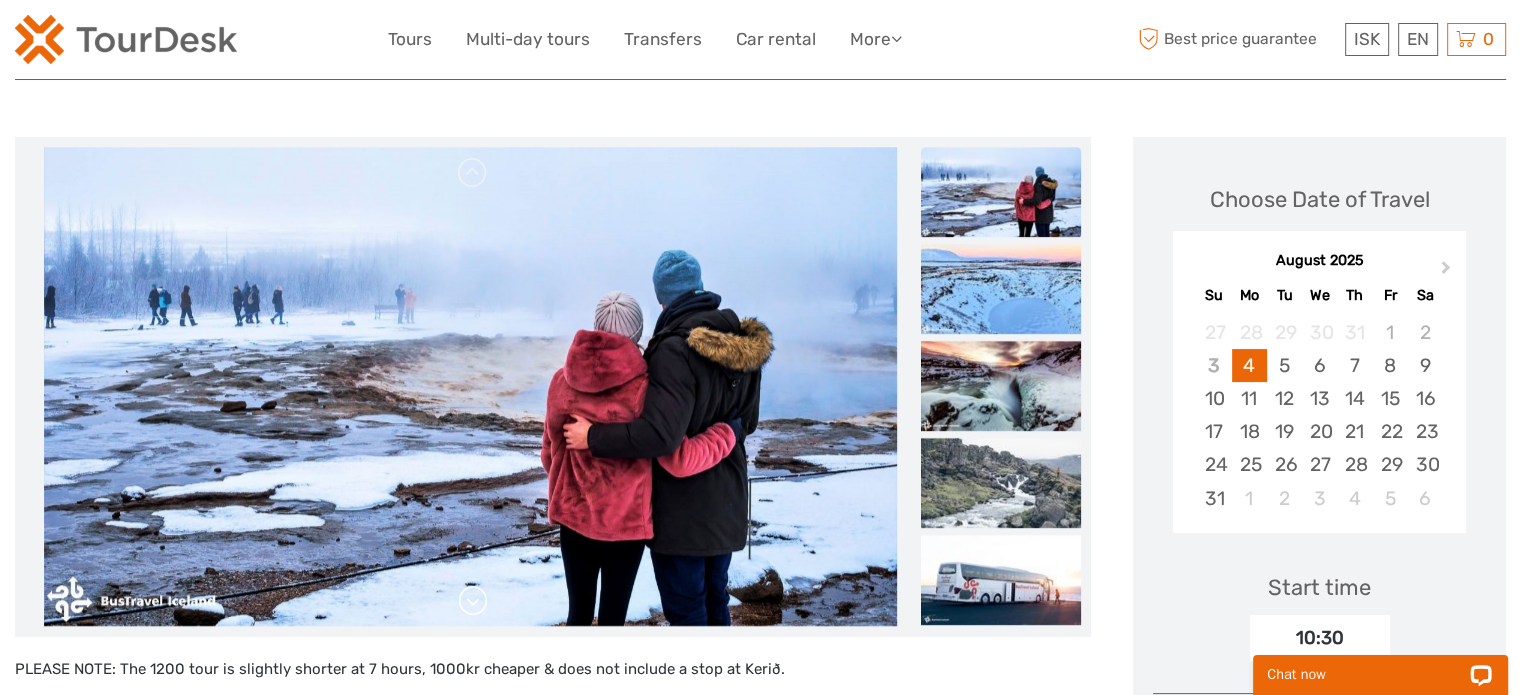 click at bounding box center [473, 601] 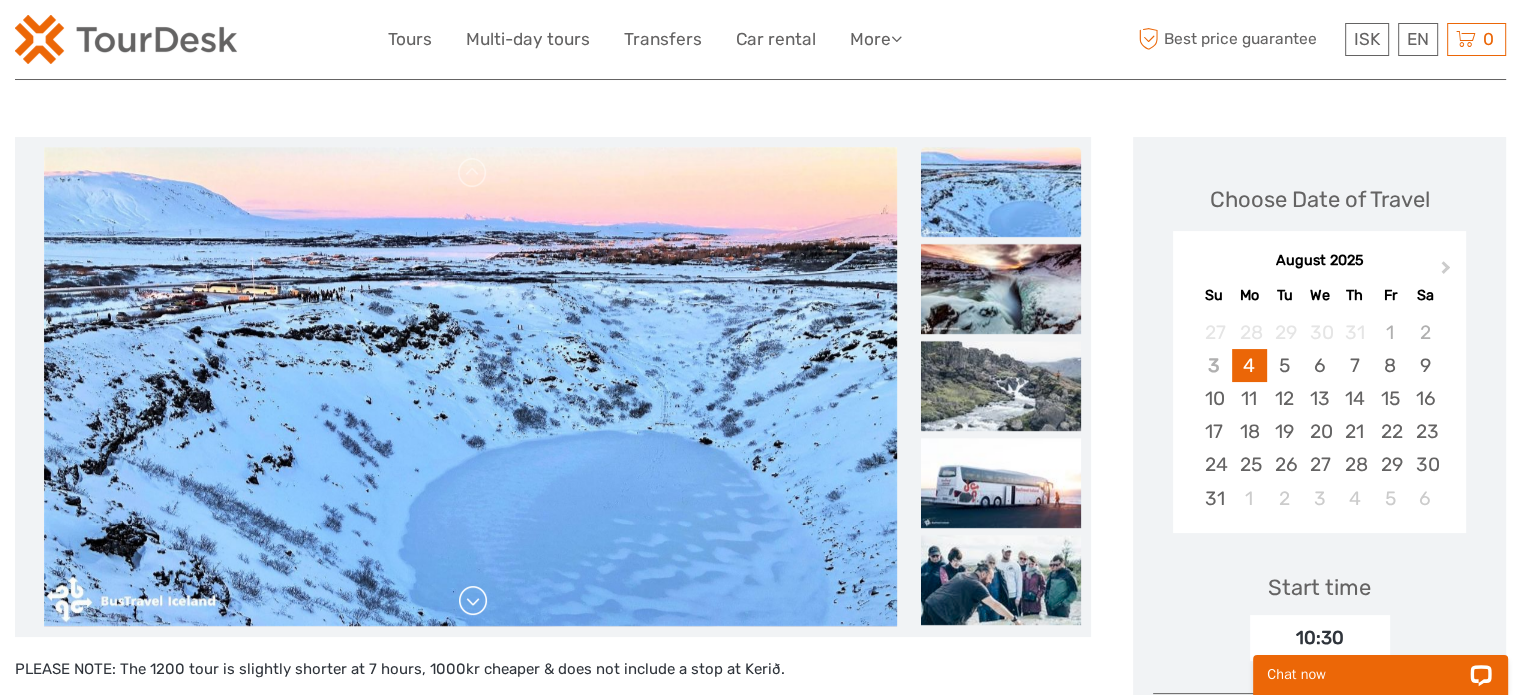 click at bounding box center [473, 601] 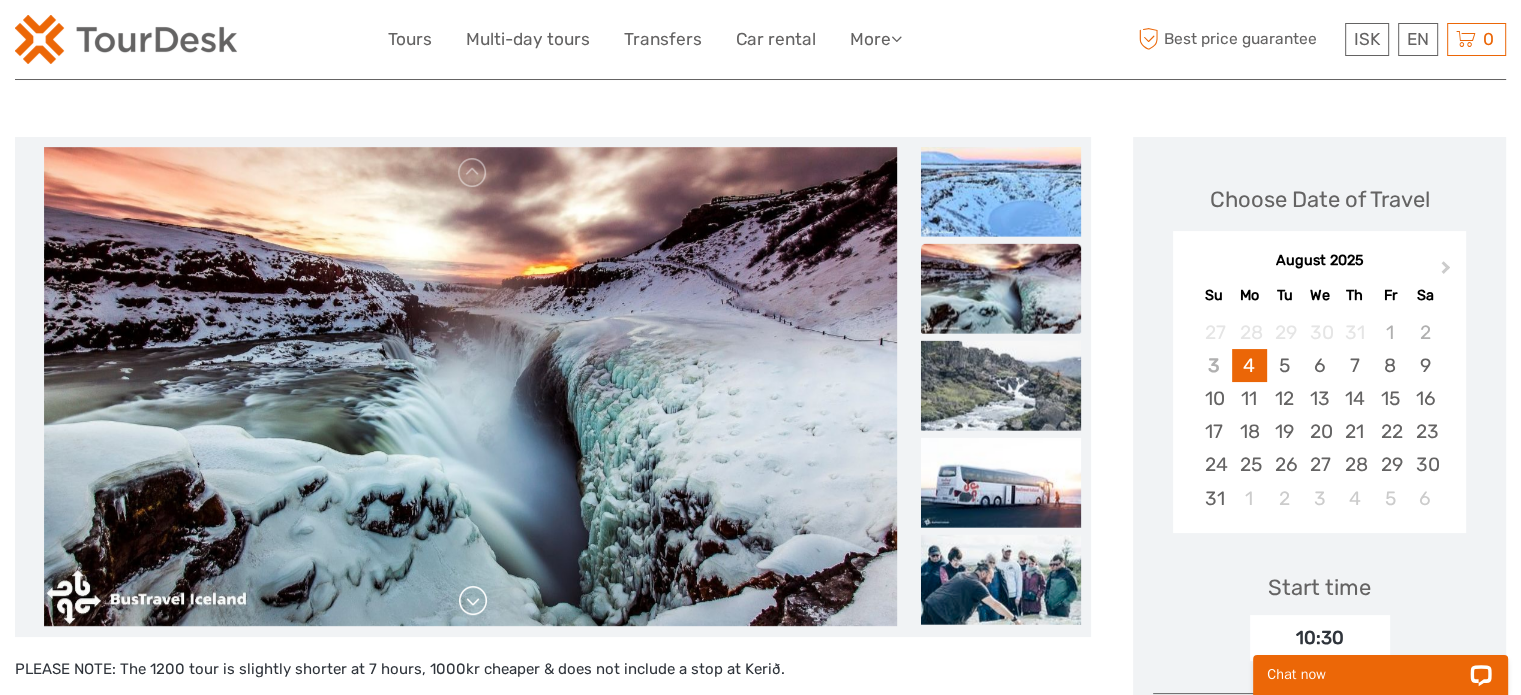 click at bounding box center (473, 601) 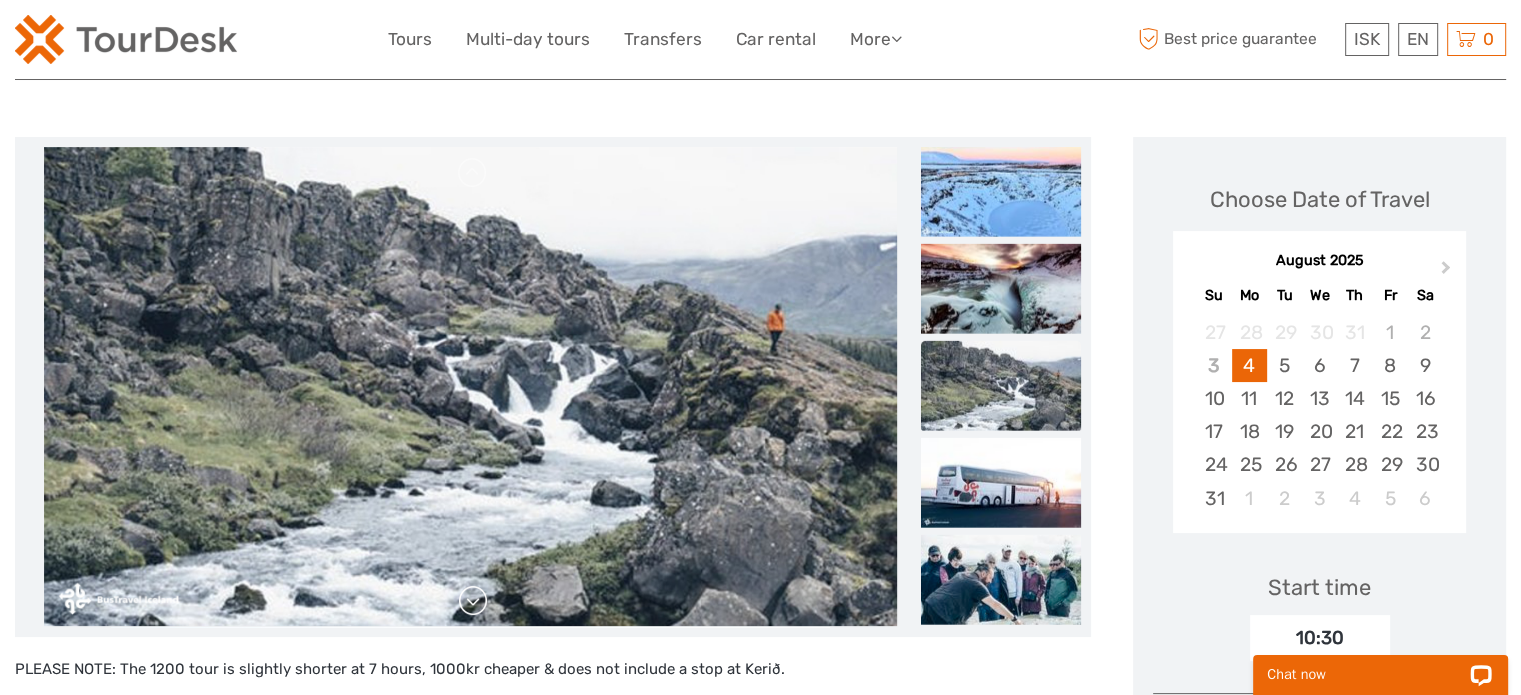 click at bounding box center [473, 601] 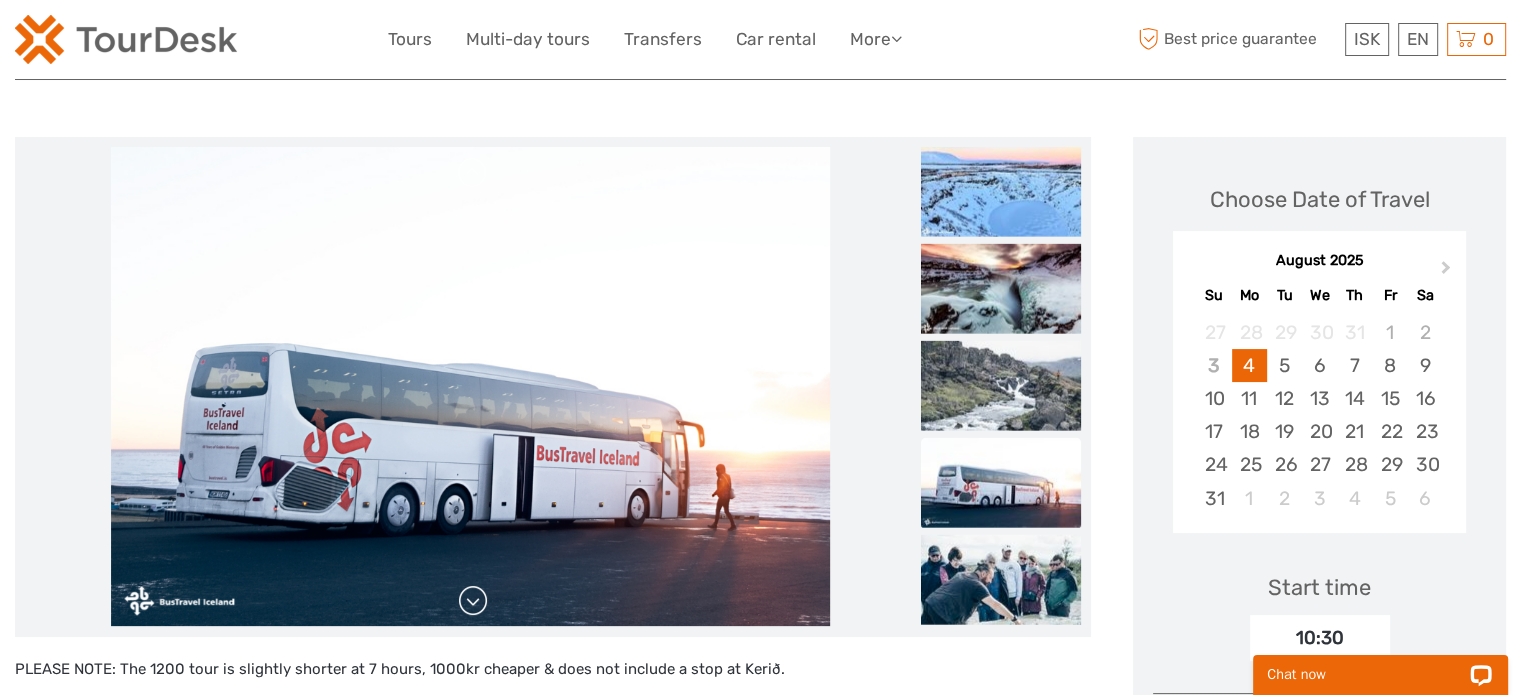 click at bounding box center (473, 601) 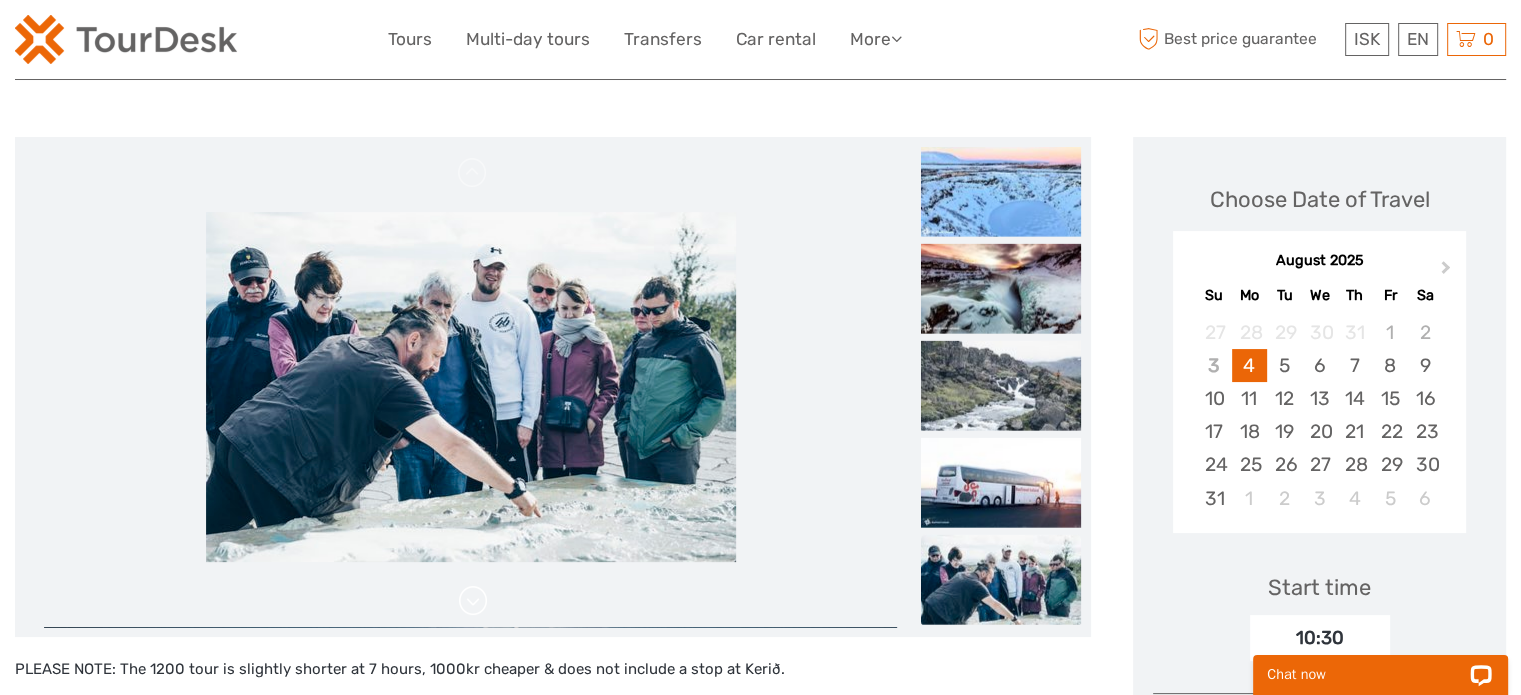 click at bounding box center (473, 601) 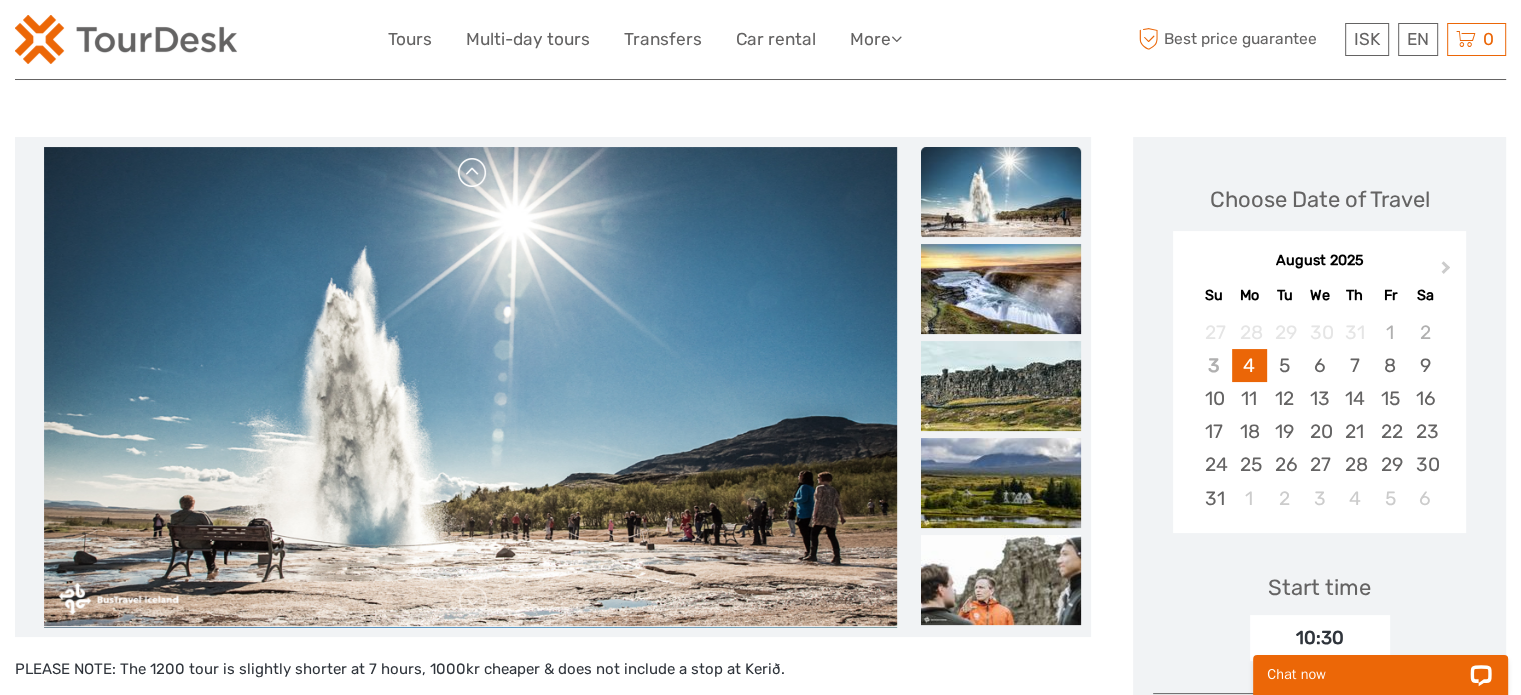 click at bounding box center [473, 173] 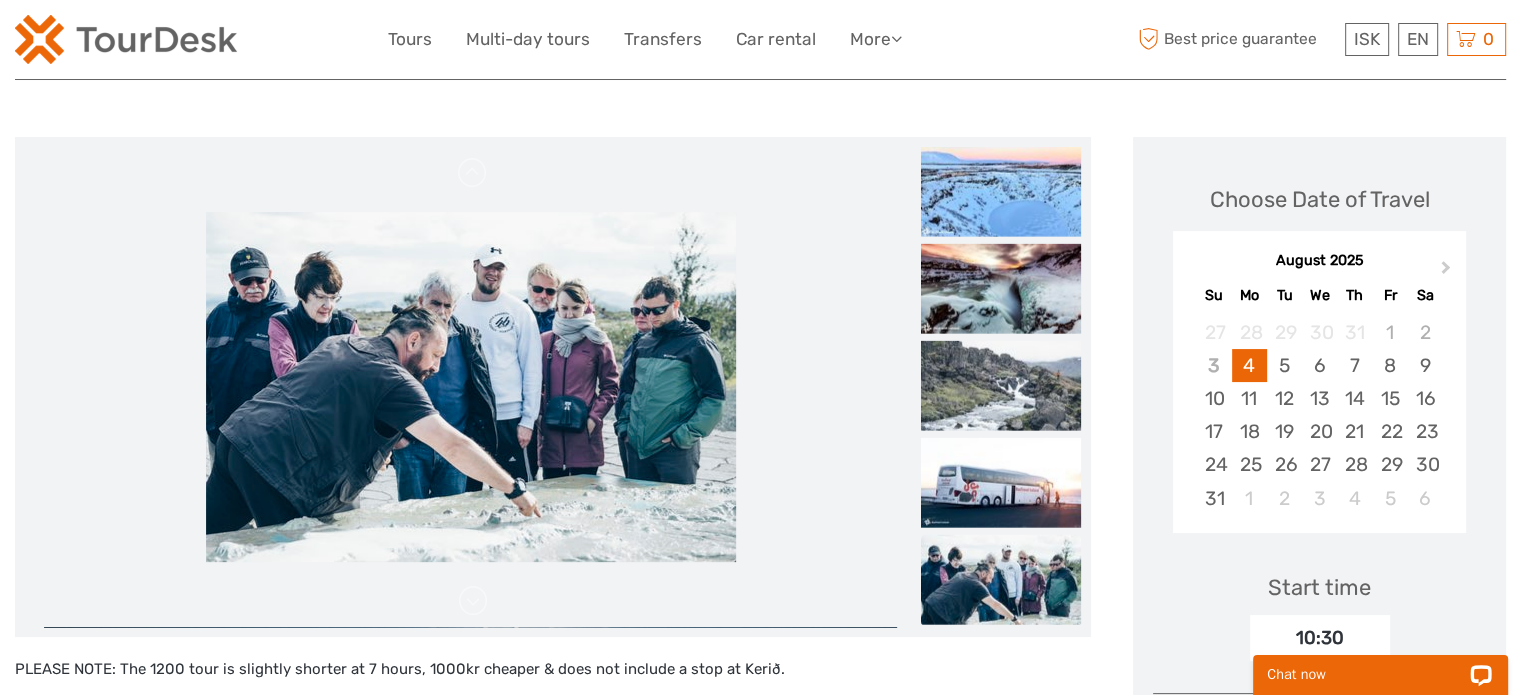 click at bounding box center (471, 387) 